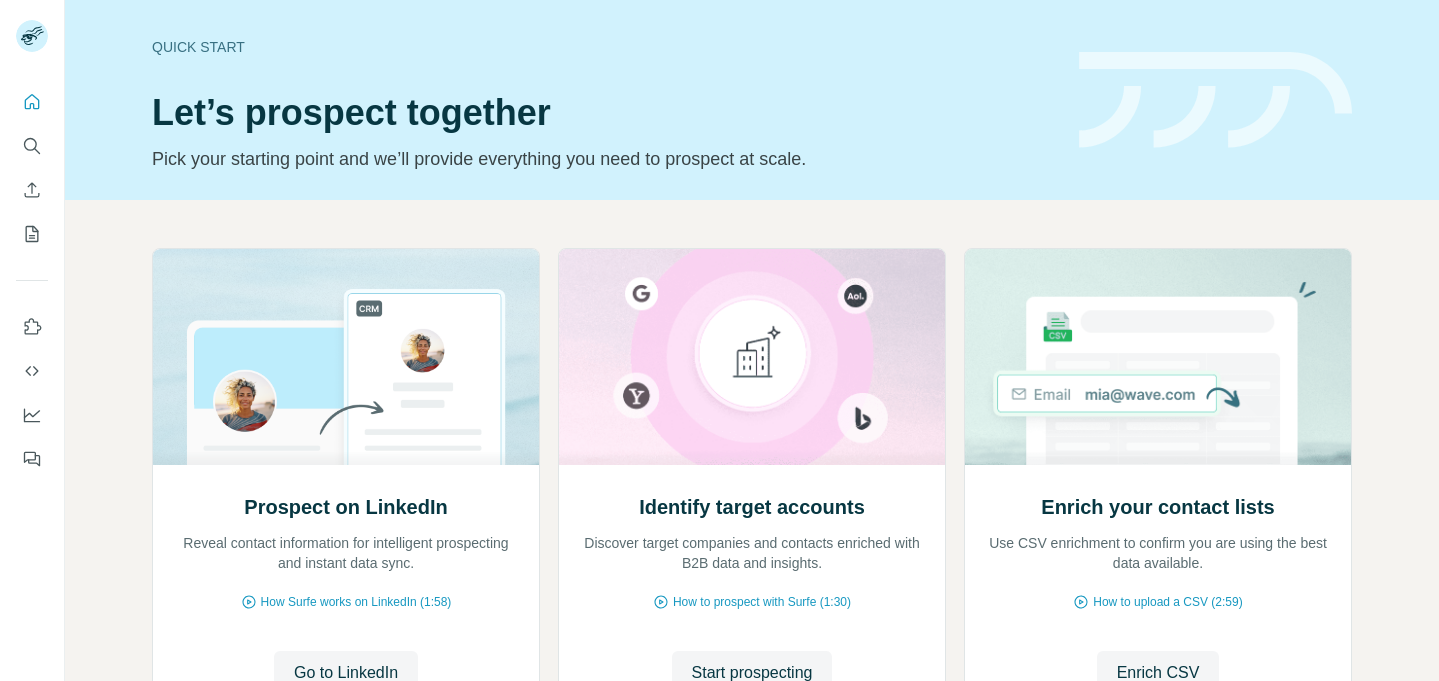 scroll, scrollTop: 0, scrollLeft: 0, axis: both 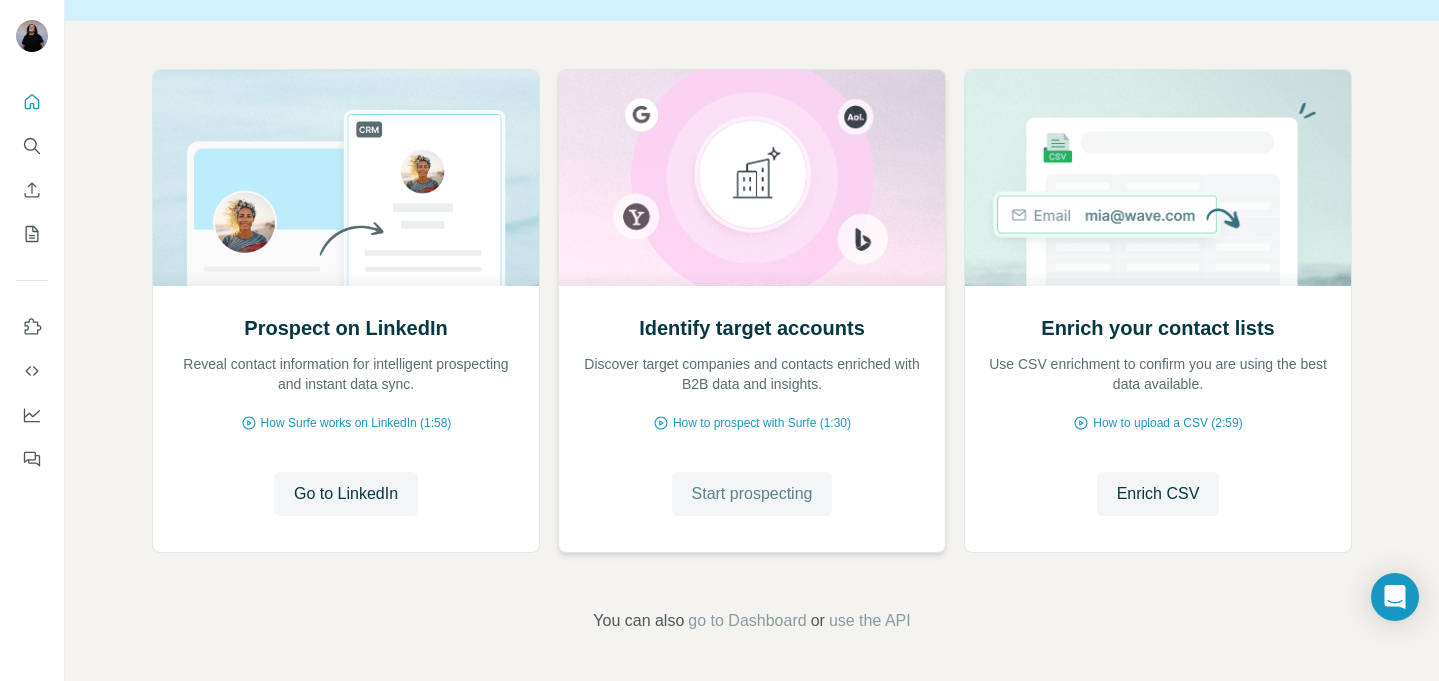 click on "Start prospecting" at bounding box center (752, 494) 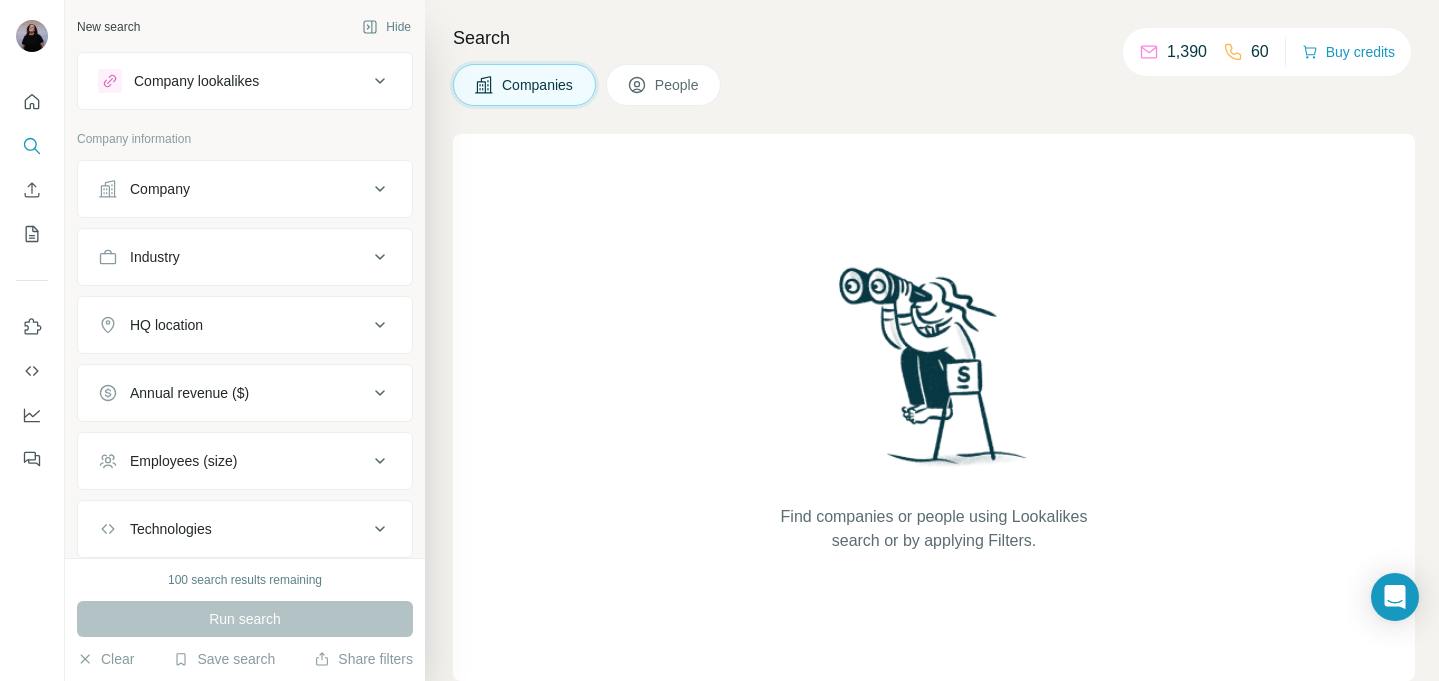 scroll, scrollTop: 124, scrollLeft: 0, axis: vertical 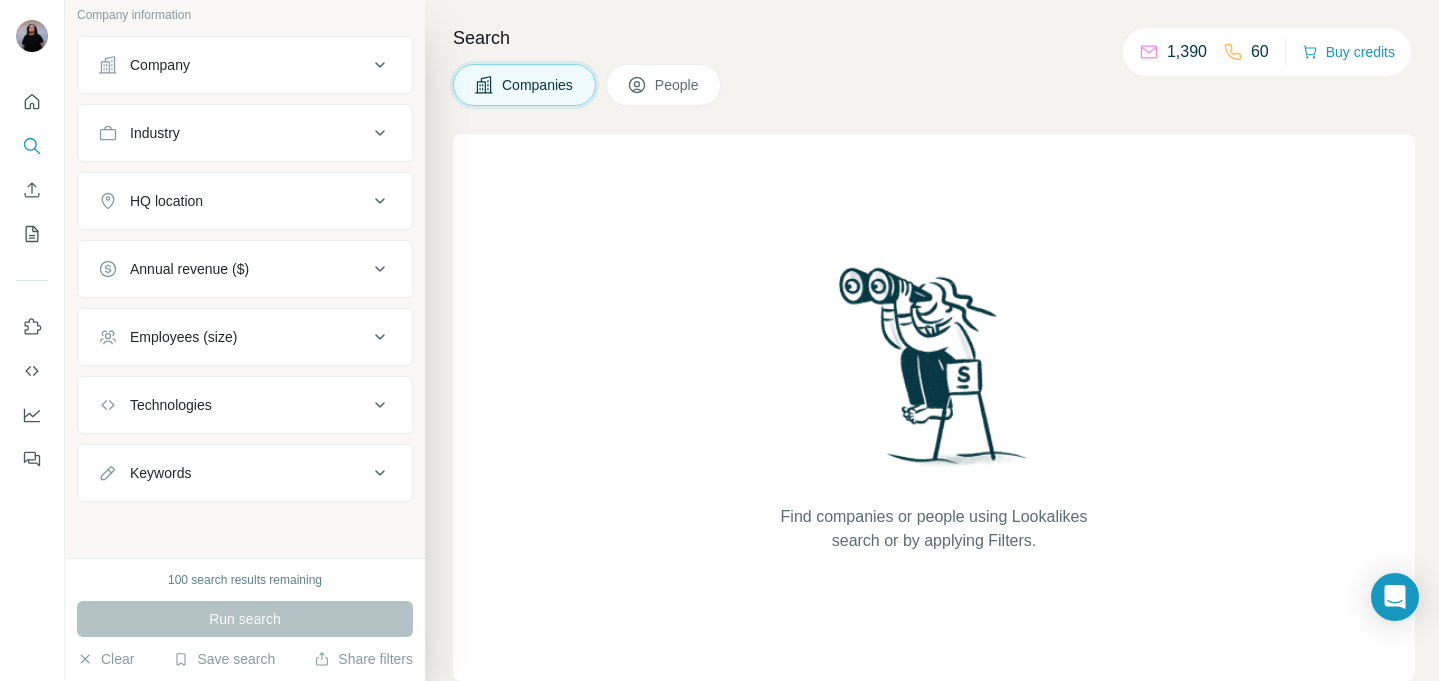 click on "1,390" at bounding box center [1173, 52] 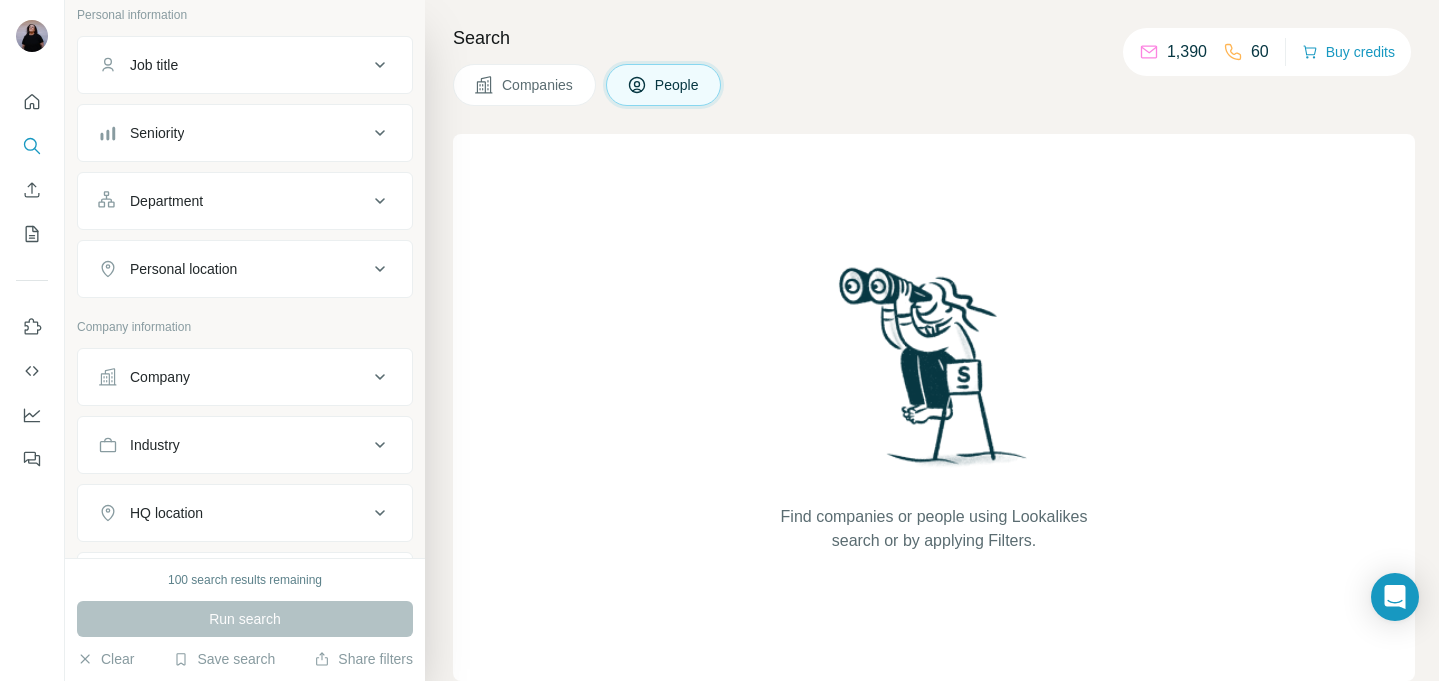 scroll, scrollTop: 436, scrollLeft: 0, axis: vertical 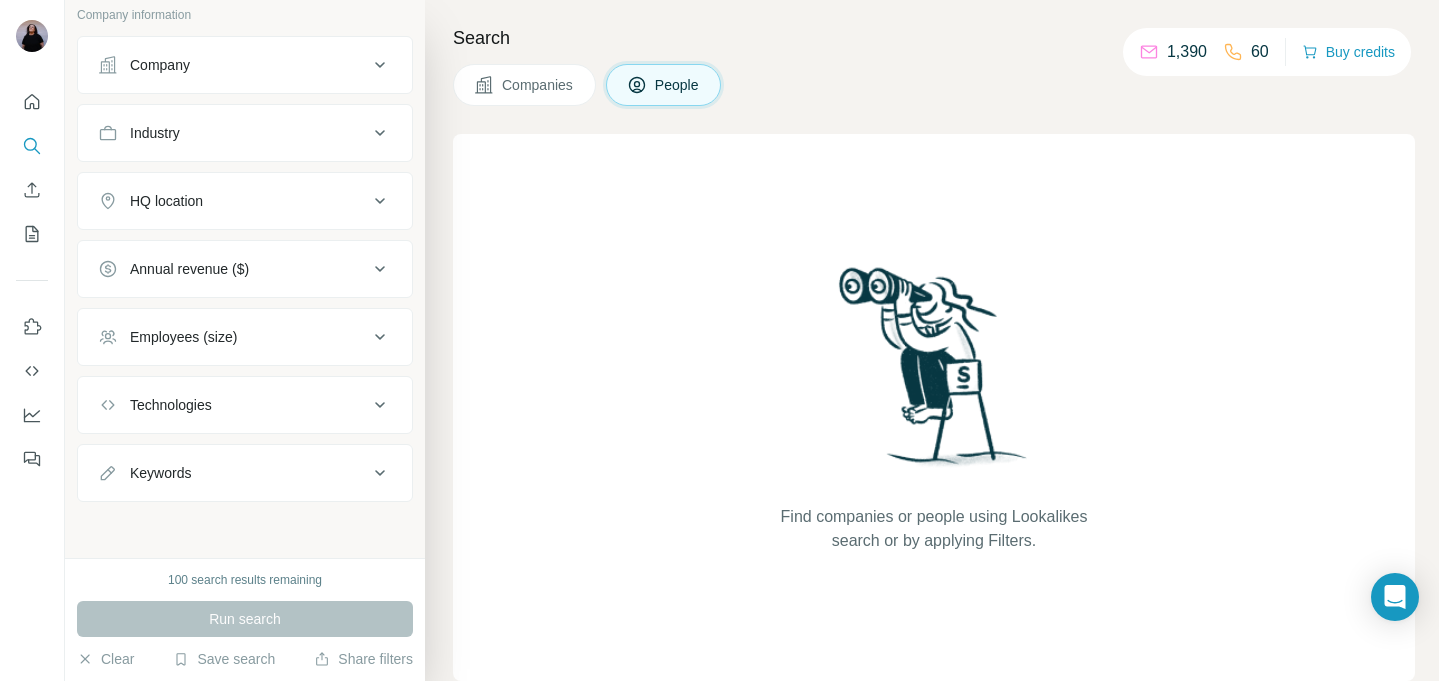 click on "Companies" at bounding box center (538, 85) 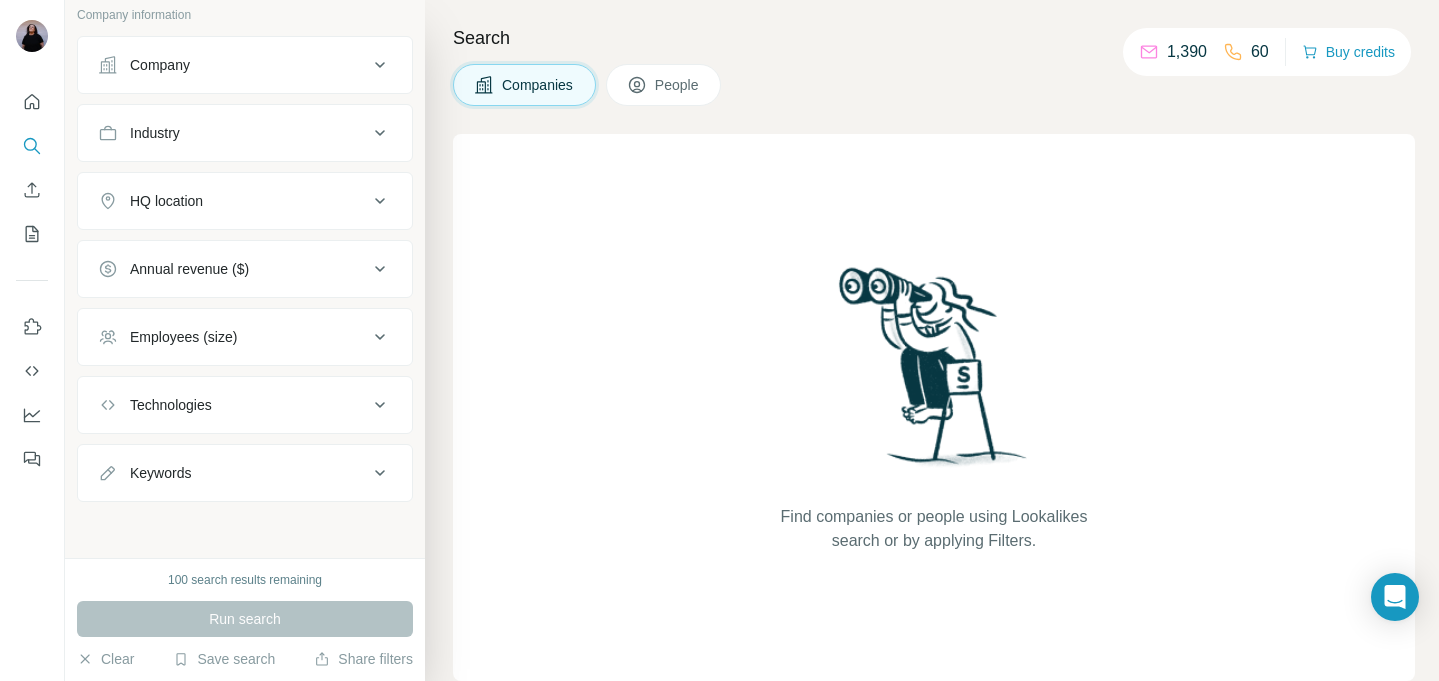 scroll, scrollTop: 124, scrollLeft: 0, axis: vertical 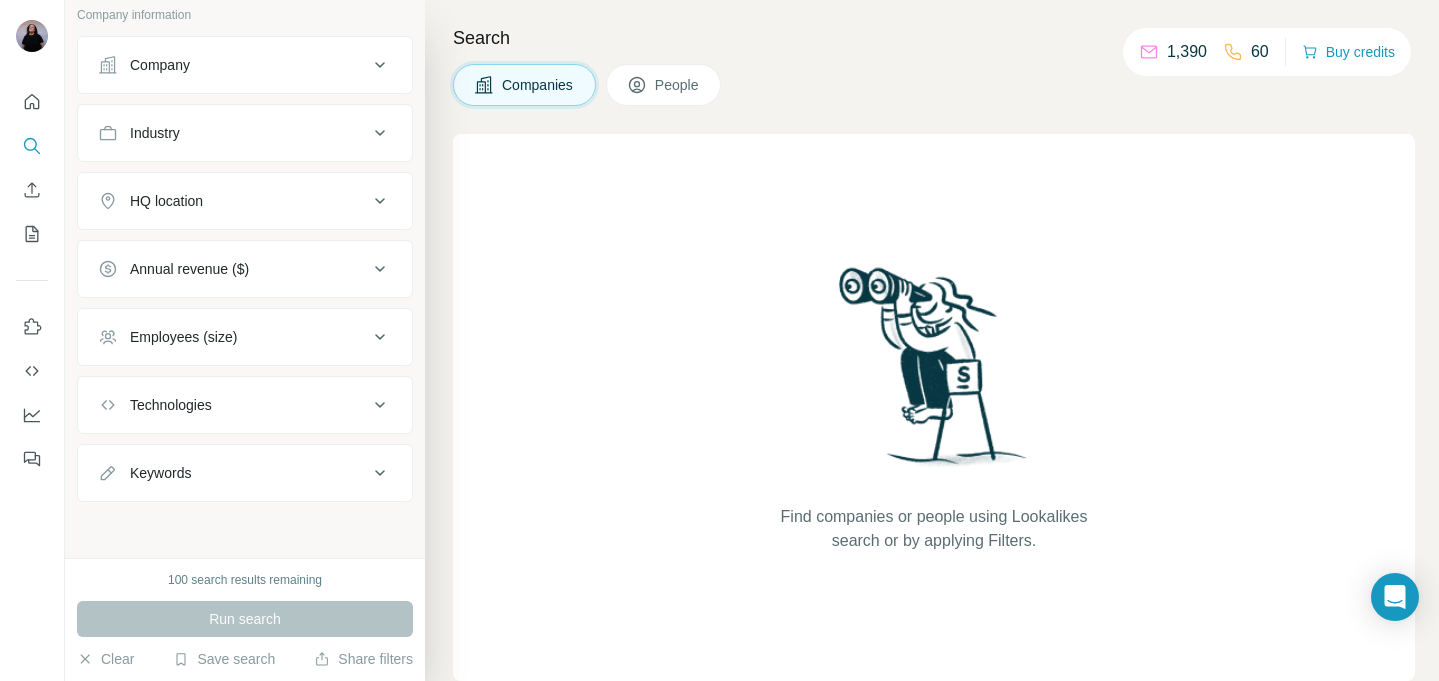 click on "Industry" at bounding box center (245, 133) 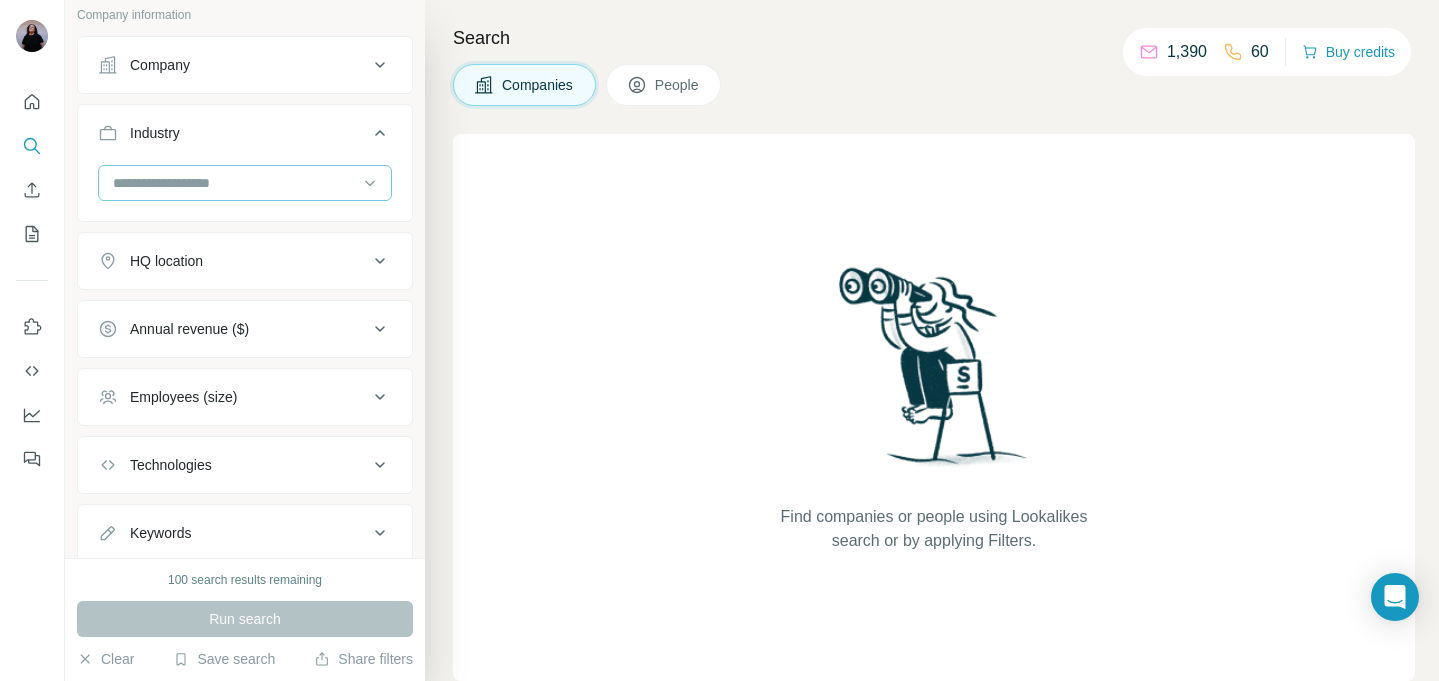 click at bounding box center [234, 183] 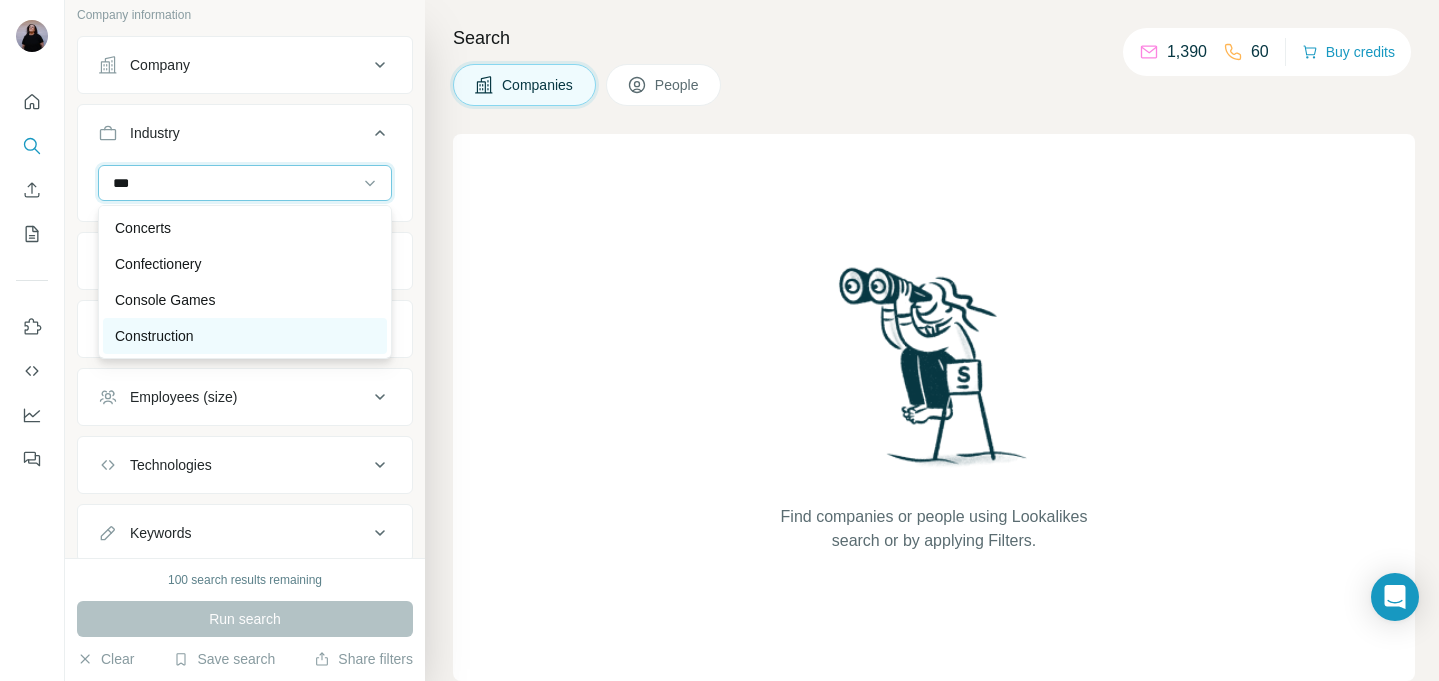 type on "***" 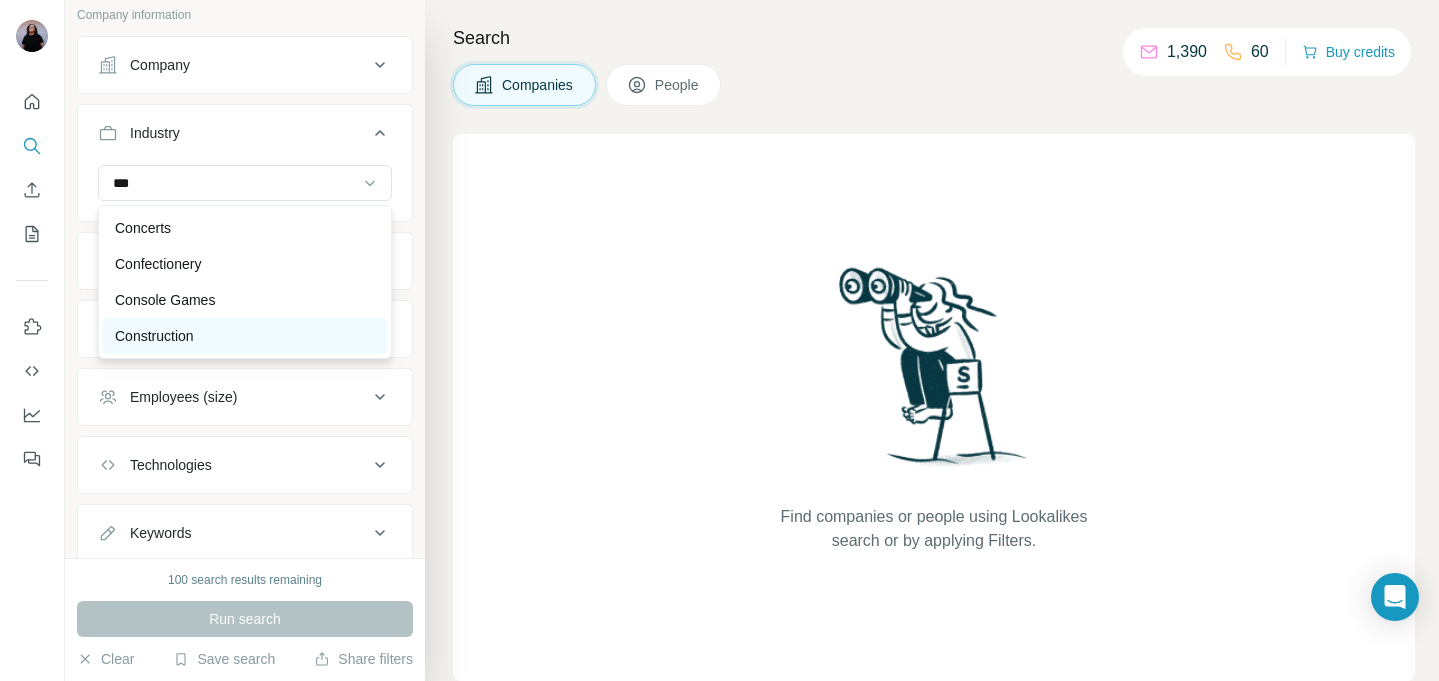 click on "Construction" at bounding box center (245, 336) 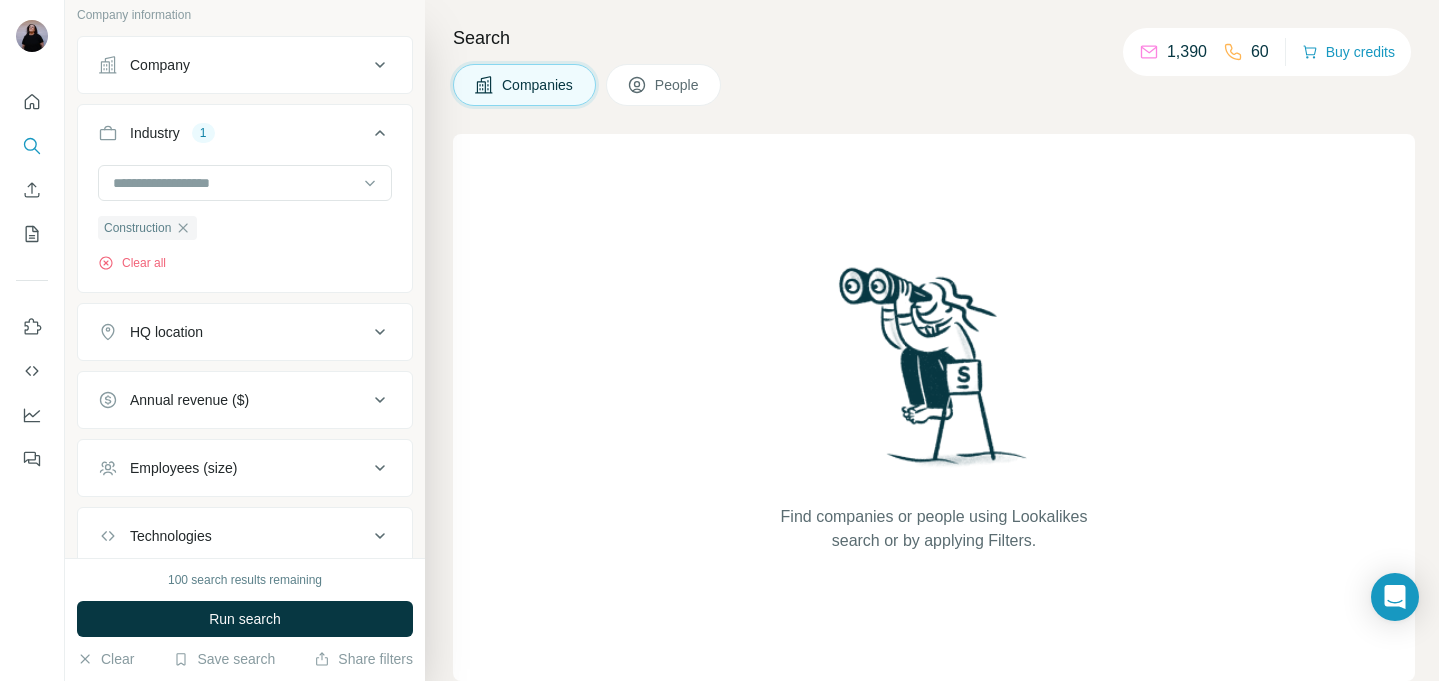 click on "HQ location" at bounding box center [233, 332] 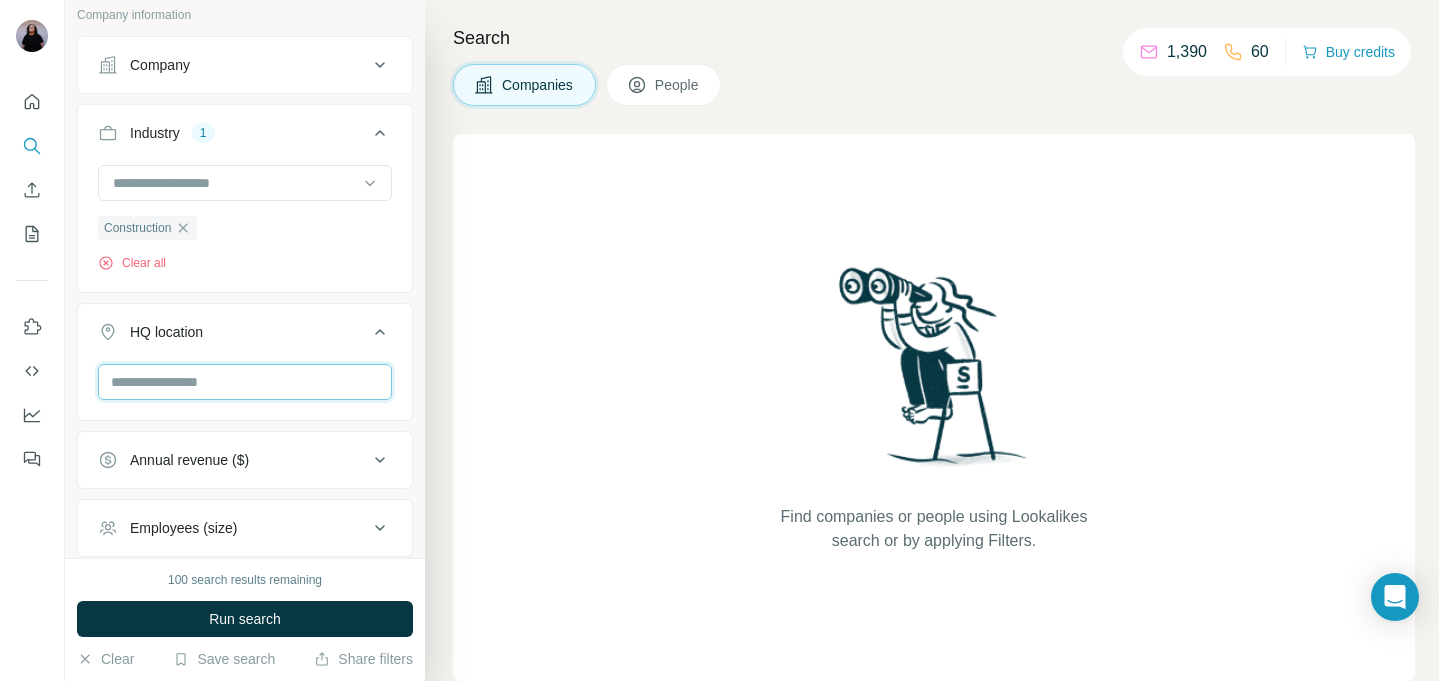 click at bounding box center (245, 382) 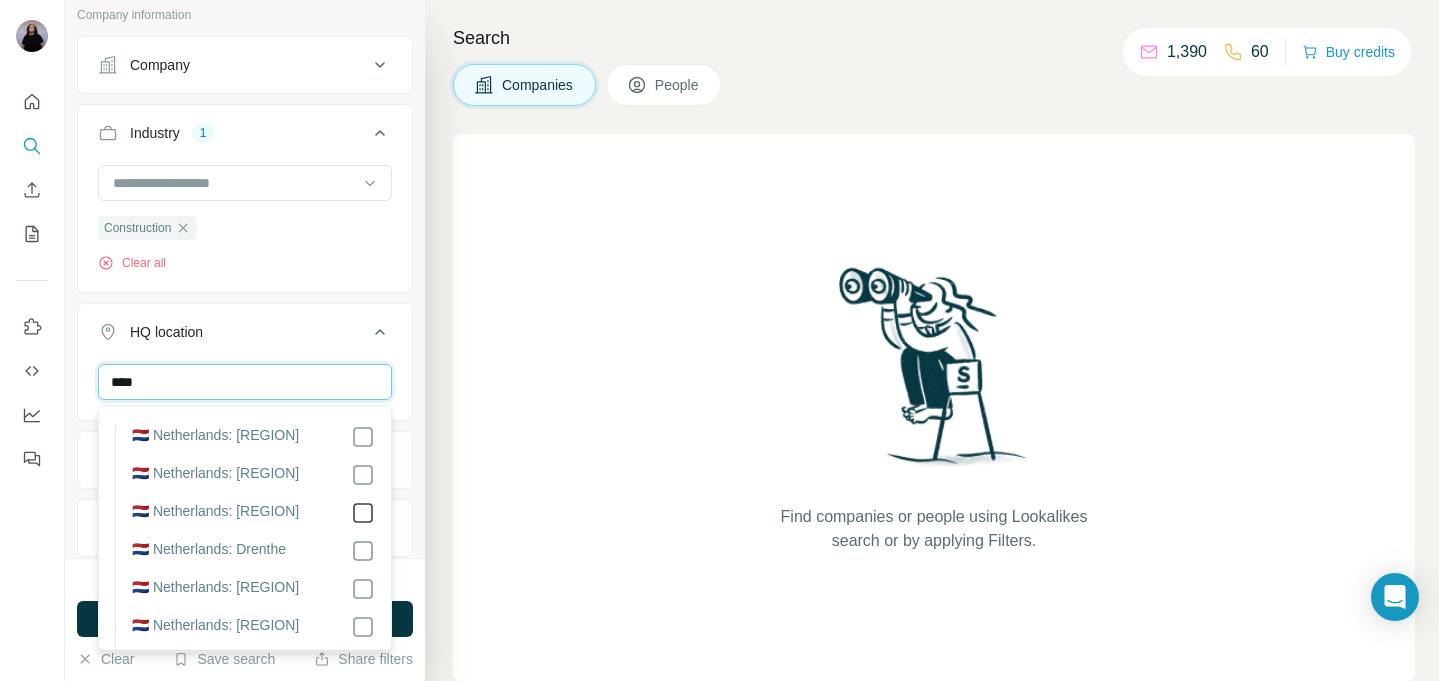 scroll, scrollTop: 0, scrollLeft: 0, axis: both 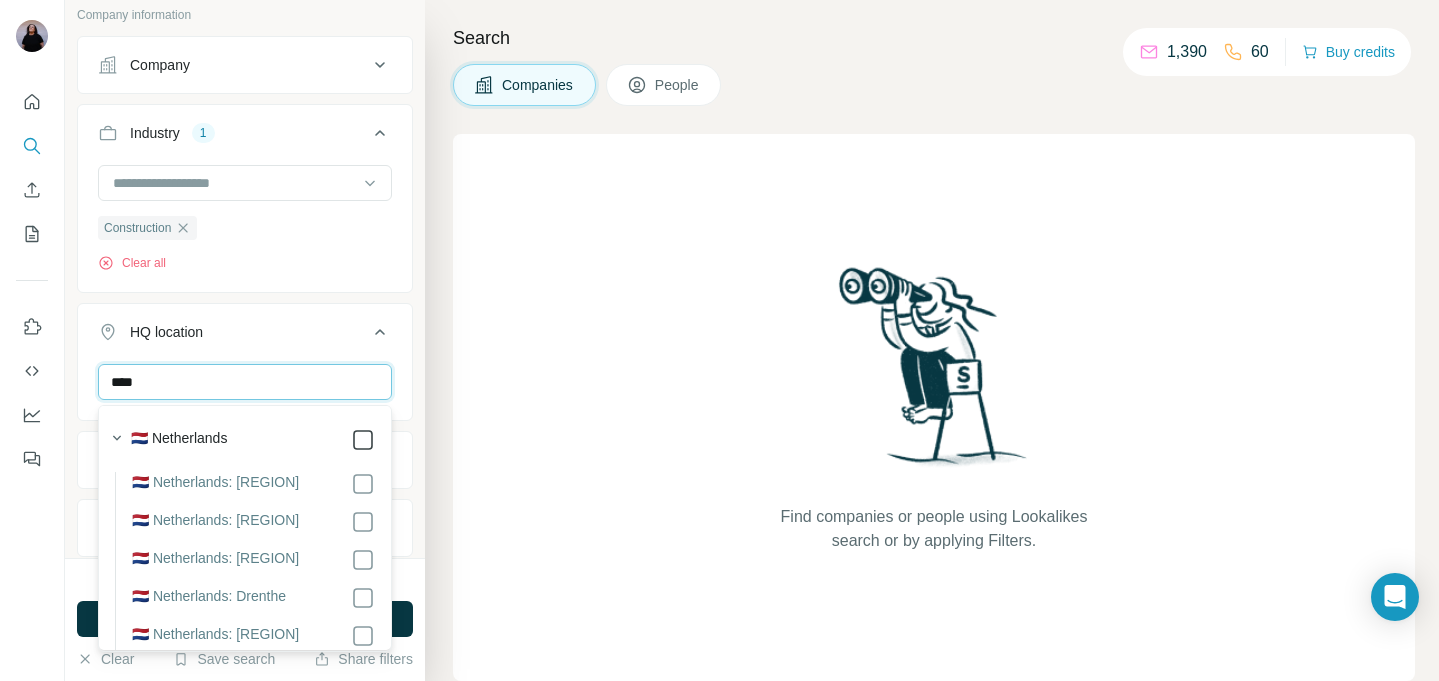 type on "****" 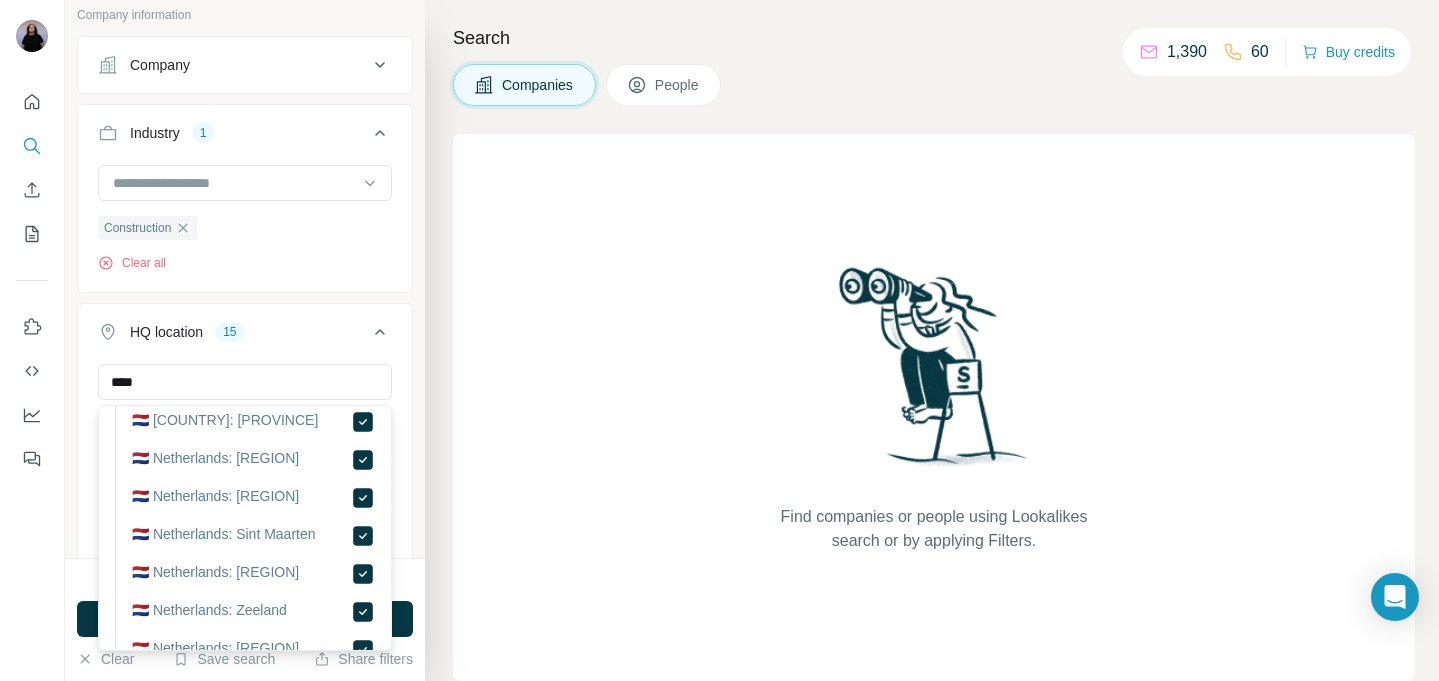 scroll, scrollTop: 483, scrollLeft: 0, axis: vertical 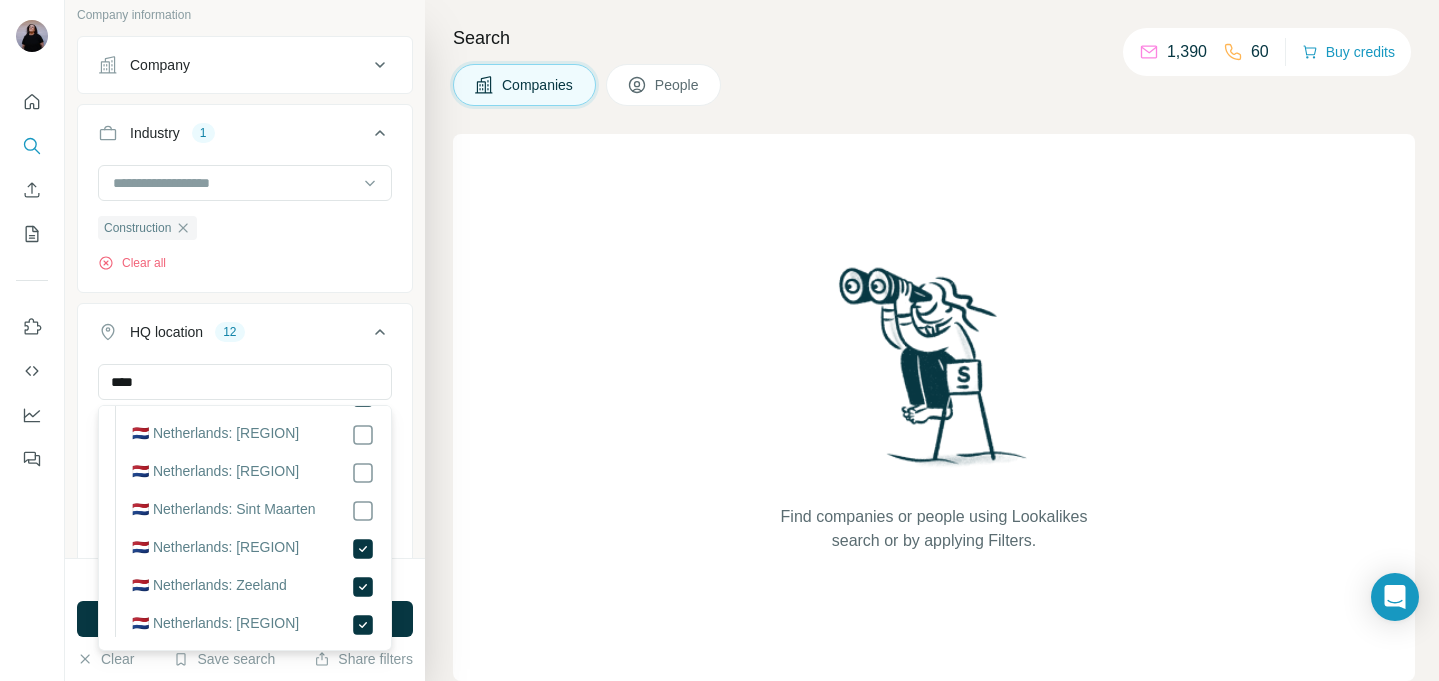 type 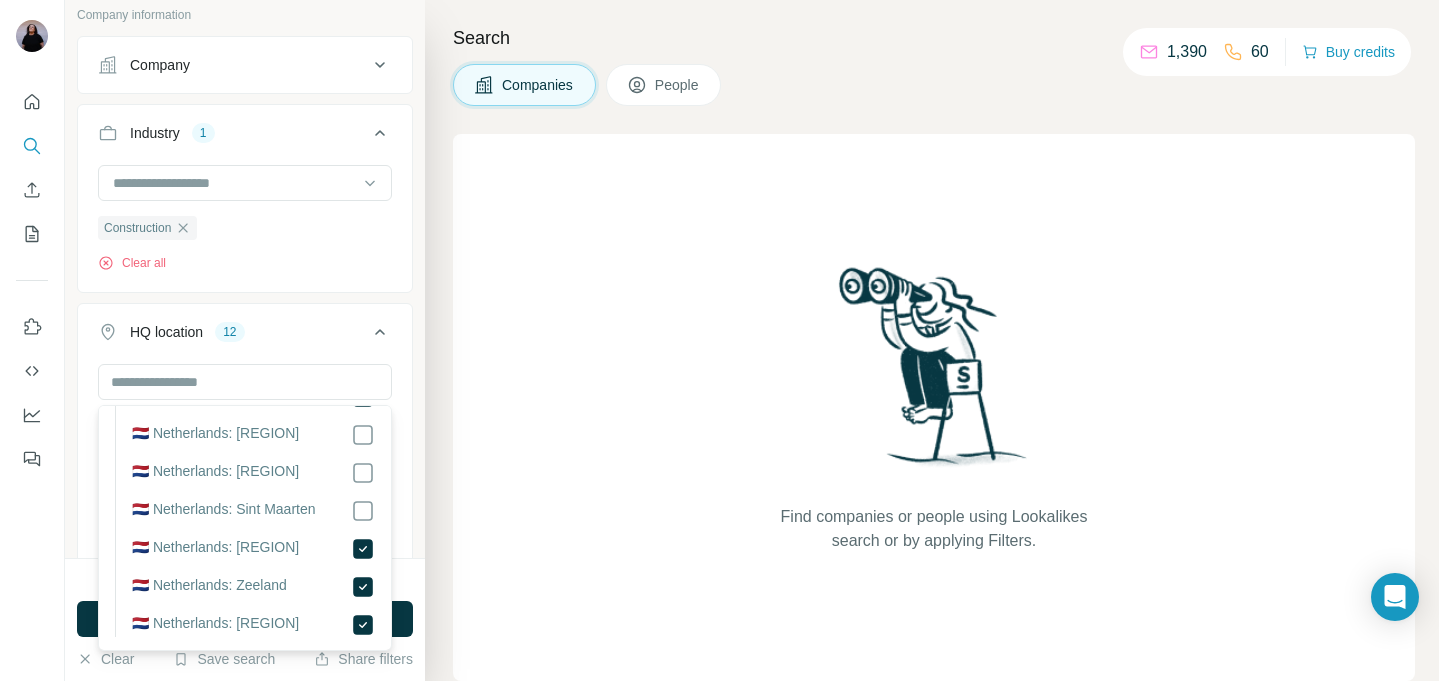 click on "Company Industry 1 Construction Clear all HQ location 12 [REGION] [REGION] [REGION] [REGION] [REGION] [REGION] [REGION] [REGION] [REGION] [REGION] [REGION] [REGION] Clear all Show more Annual revenue ($) Employees (size) Technologies Keywords" at bounding box center (245, 454) 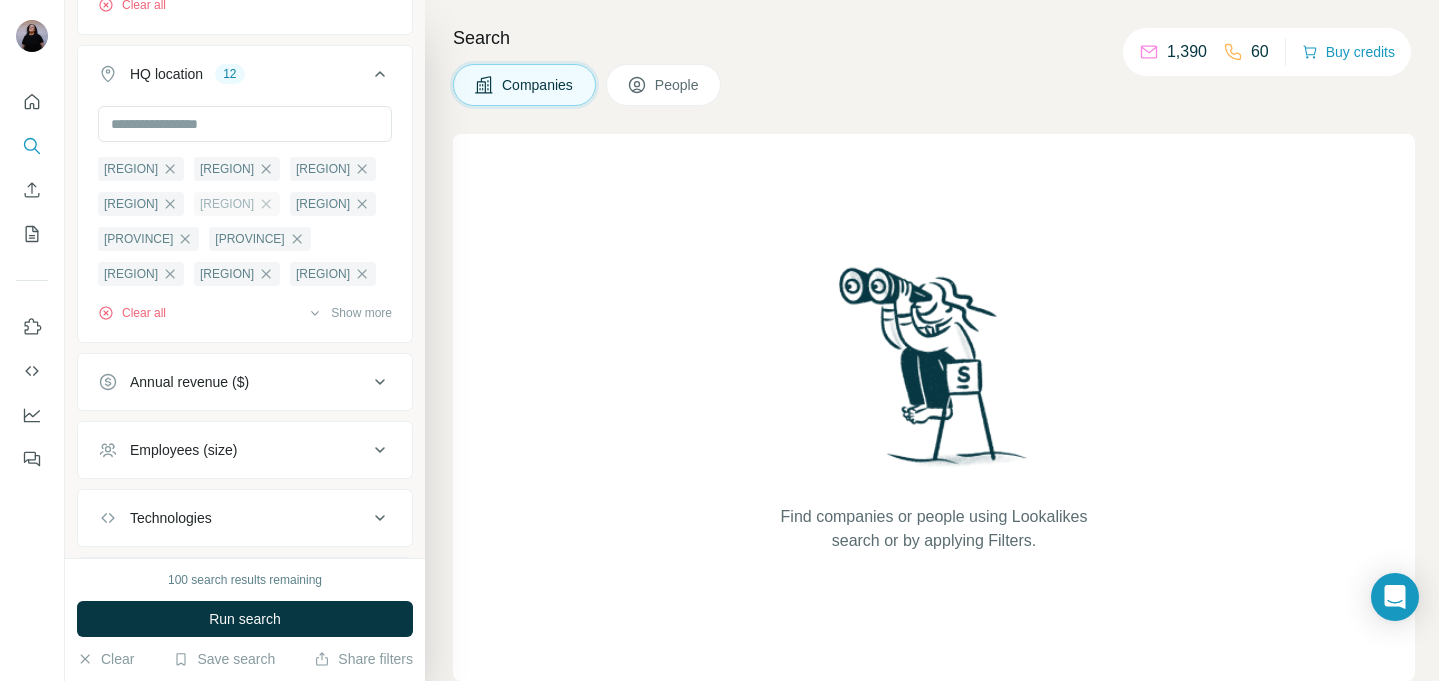 scroll, scrollTop: 495, scrollLeft: 0, axis: vertical 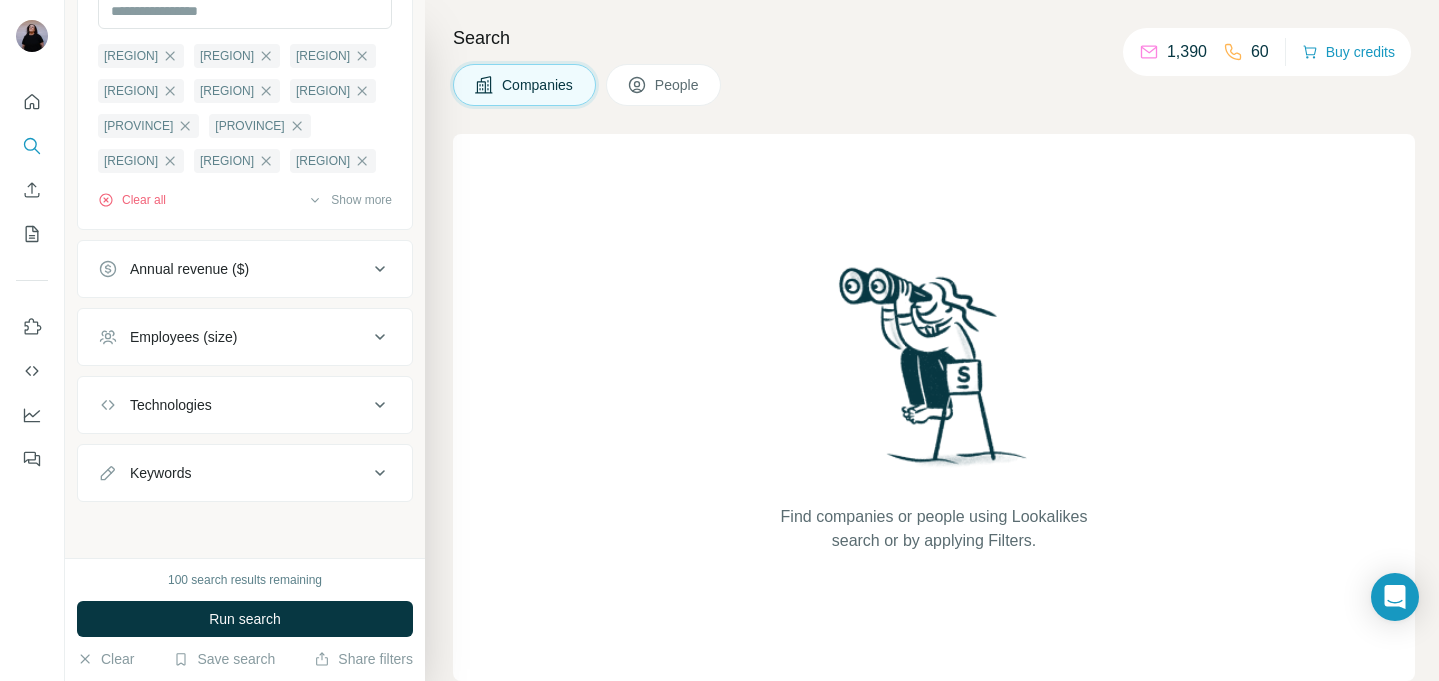 click on "Employees (size)" at bounding box center (245, 337) 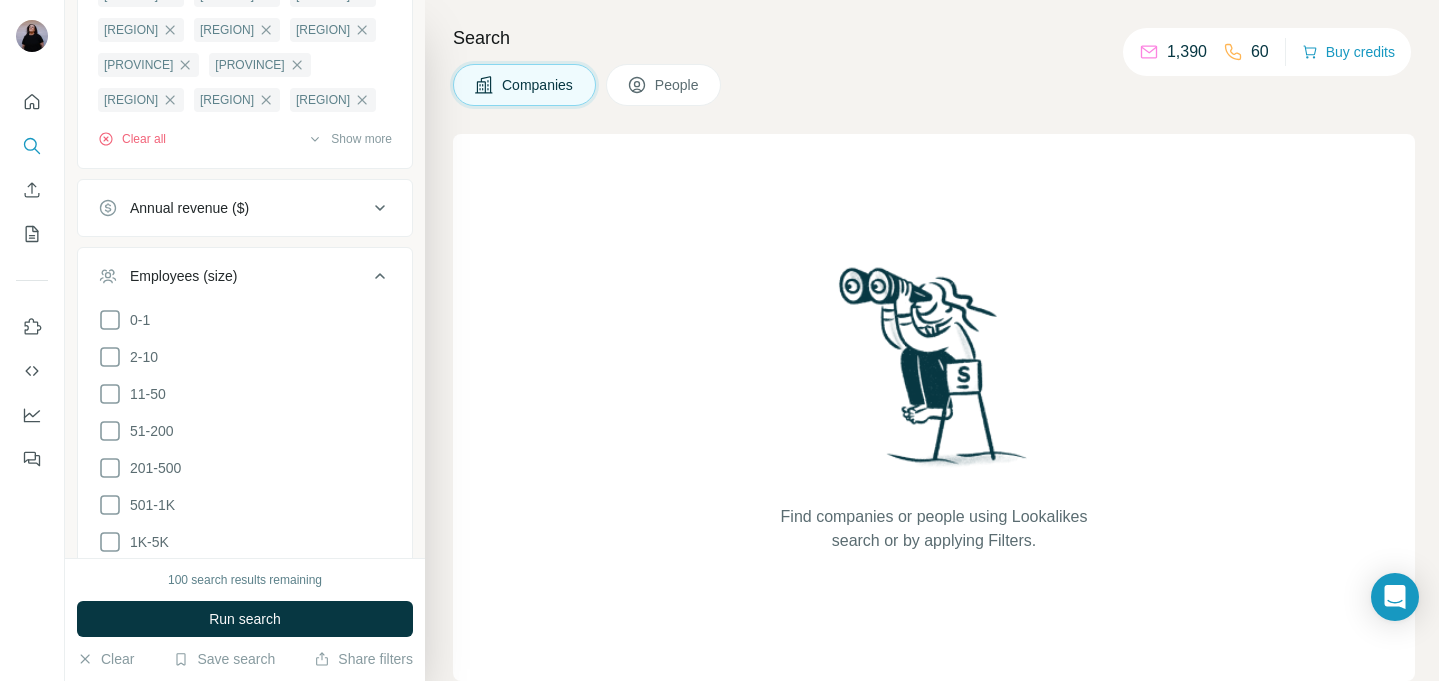 scroll, scrollTop: 565, scrollLeft: 0, axis: vertical 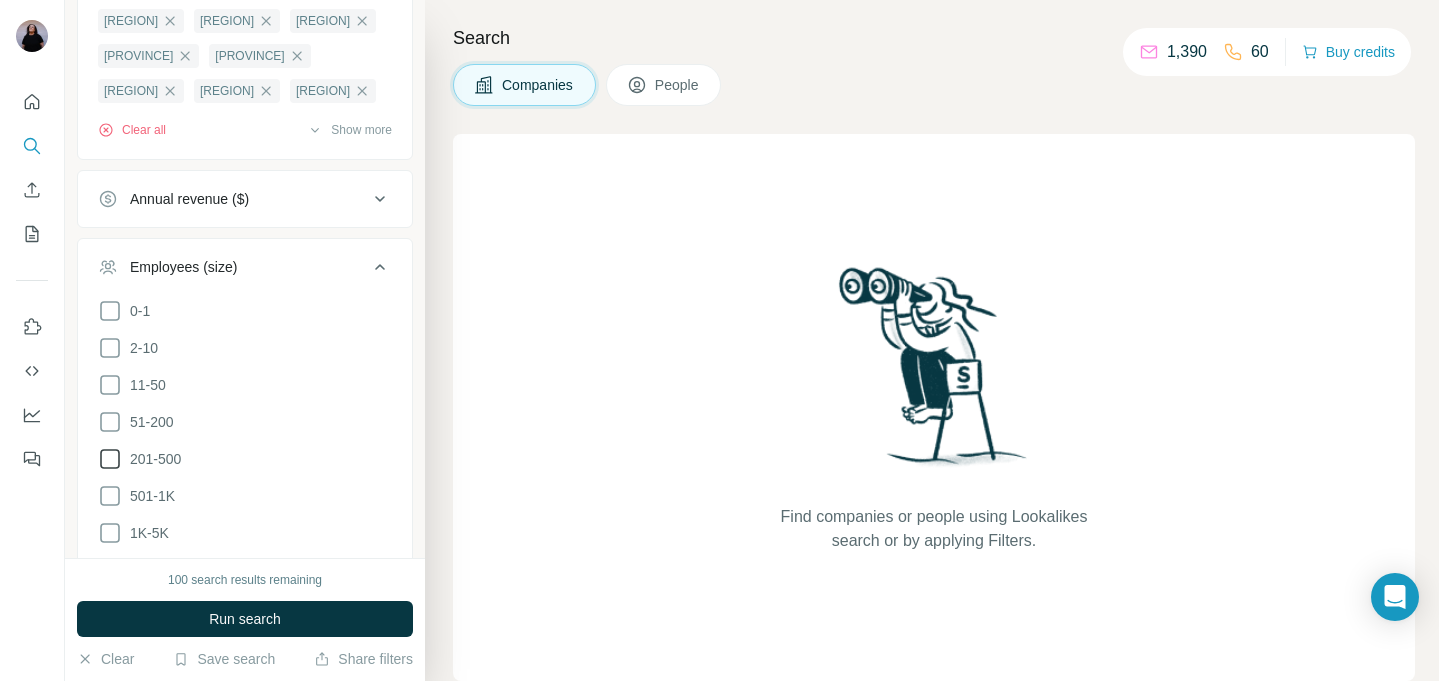 click 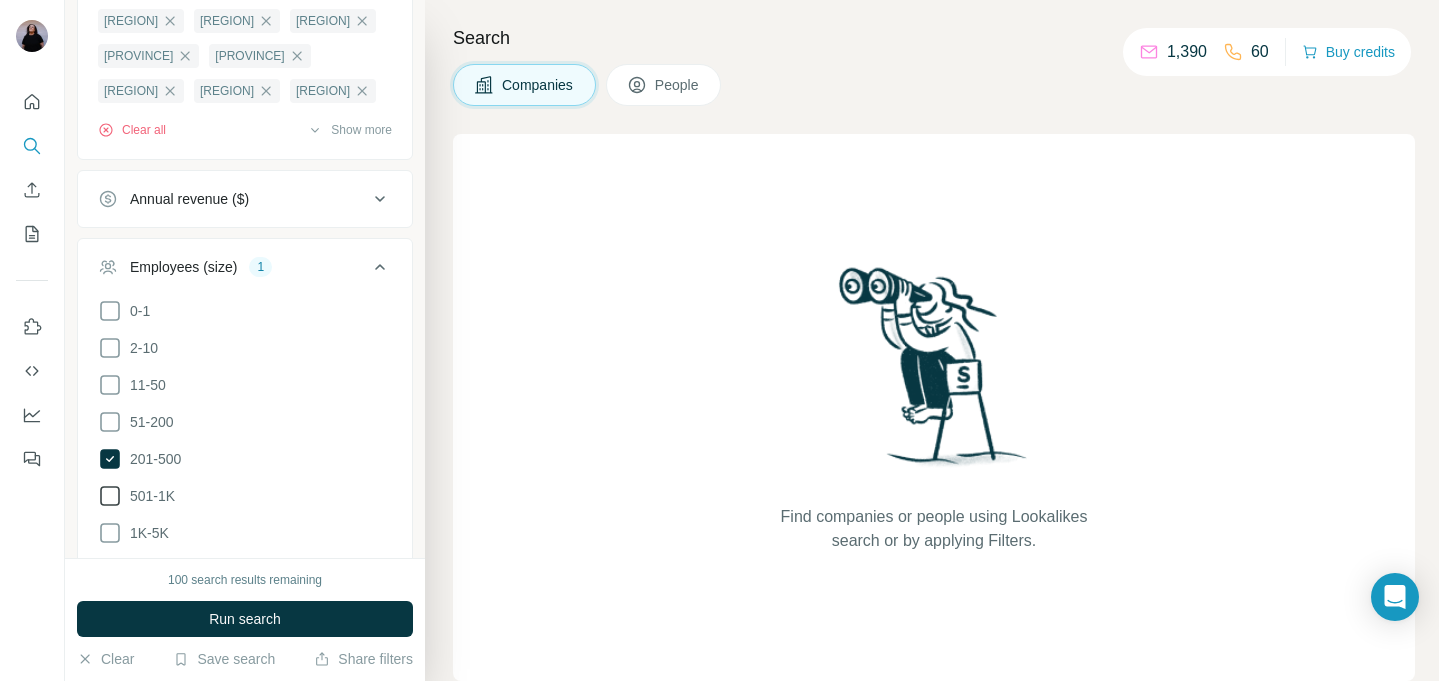 click 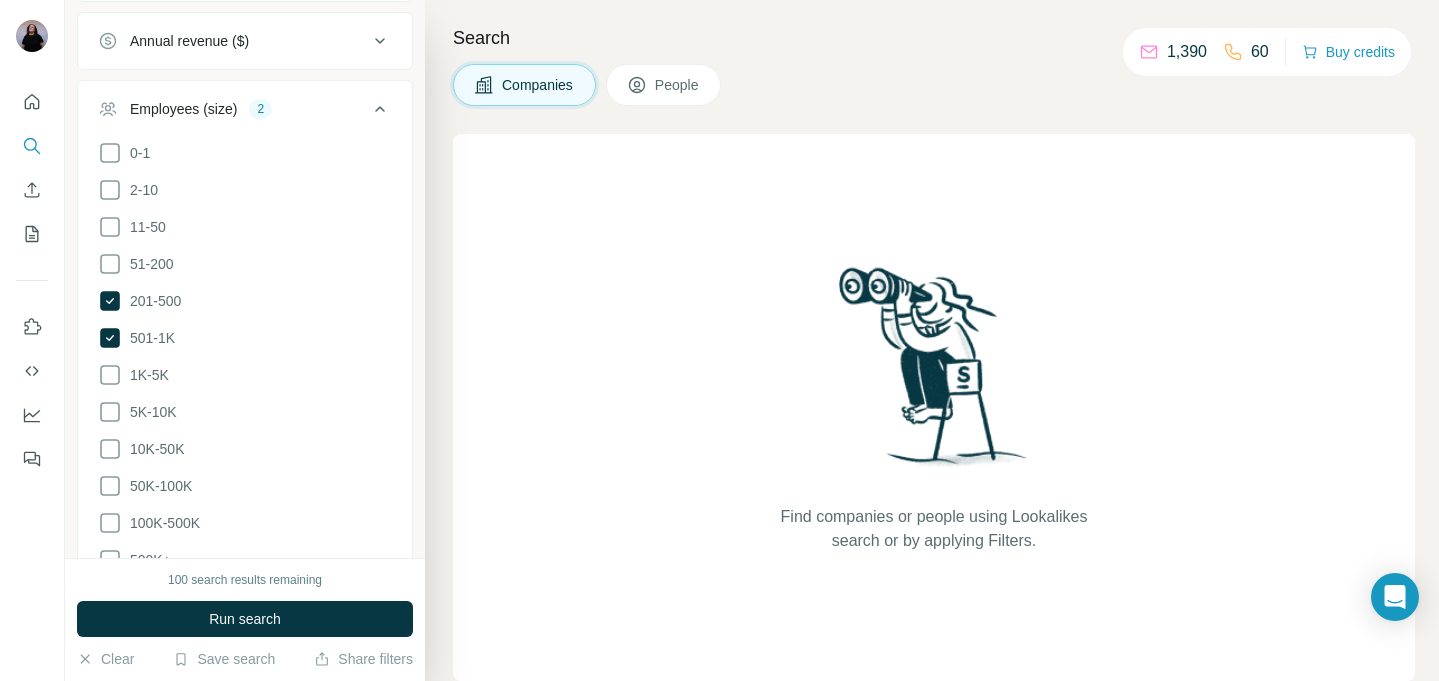 scroll, scrollTop: 750, scrollLeft: 0, axis: vertical 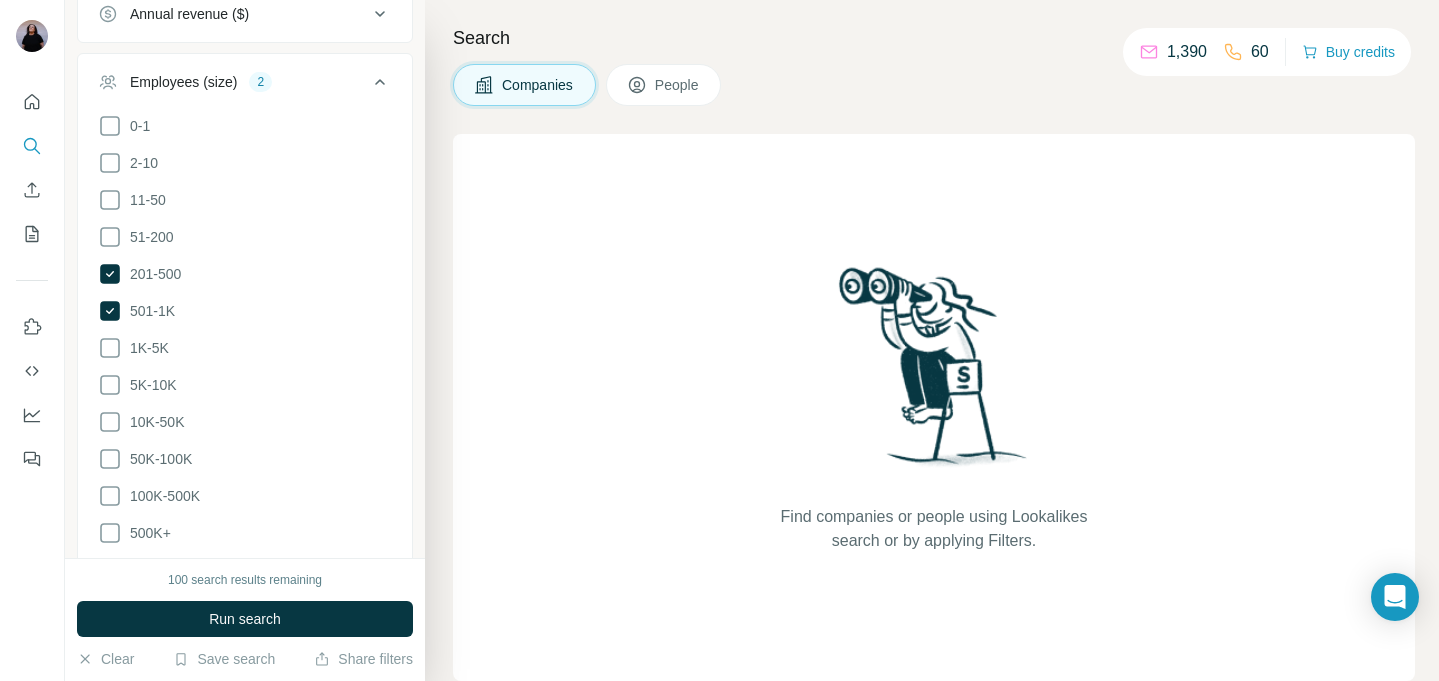 click on "0-1 2-10 11-50 51-200 201-500 501-1K 1K-5K 5K-10K 10K-50K 50K-100K 100K-500K 500K+ Clear all" at bounding box center [245, 353] 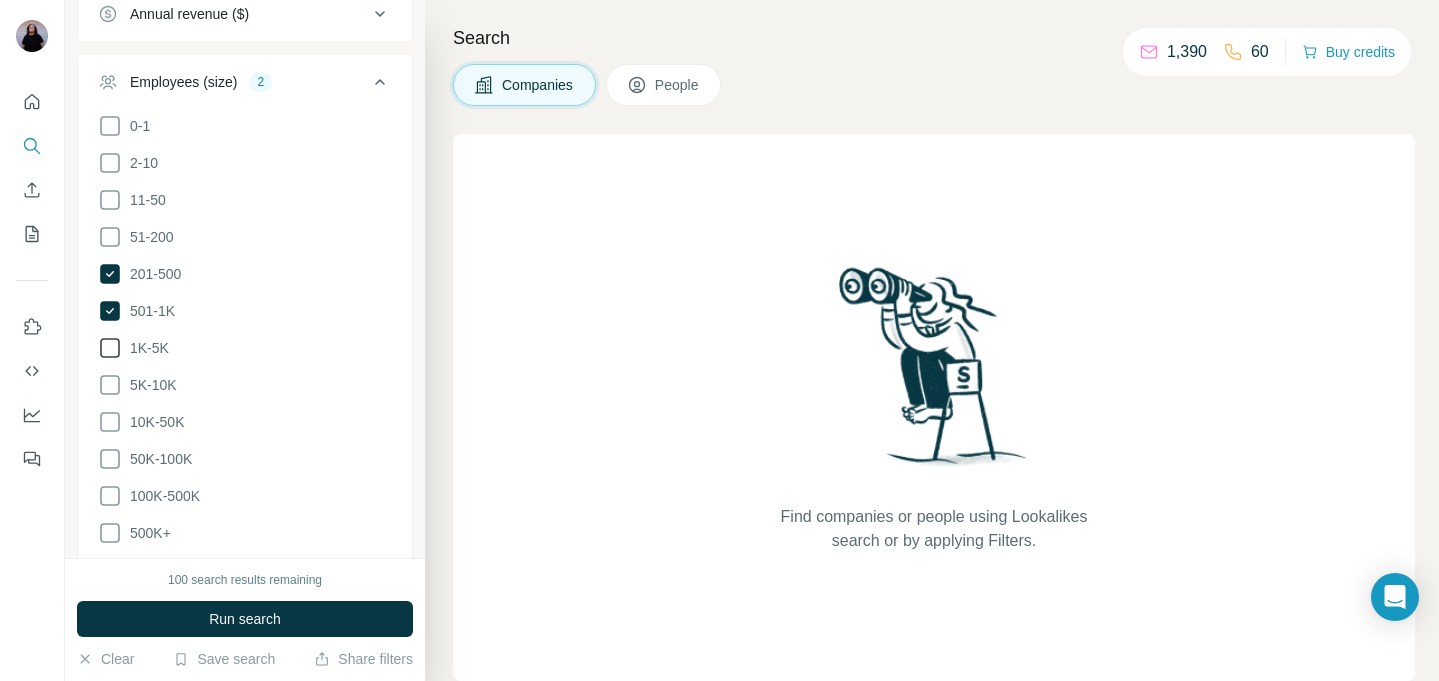 click 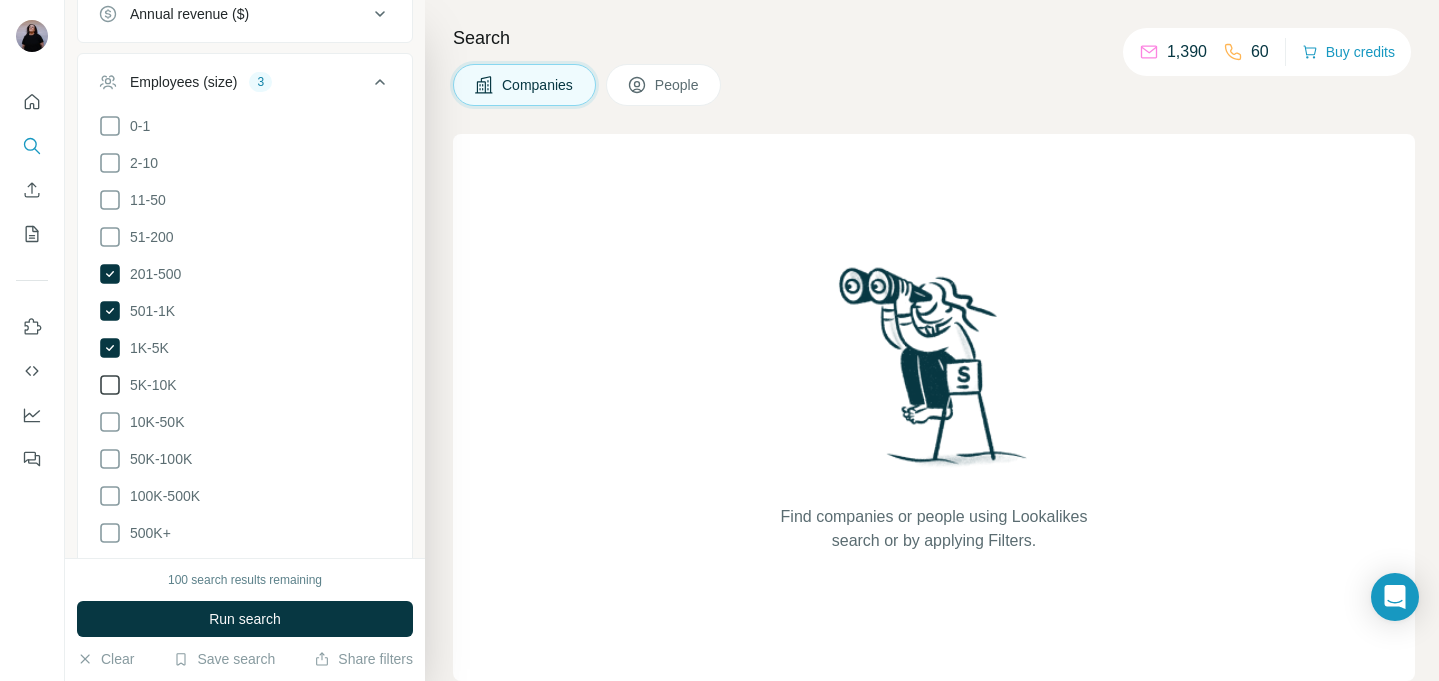 scroll, scrollTop: 937, scrollLeft: 0, axis: vertical 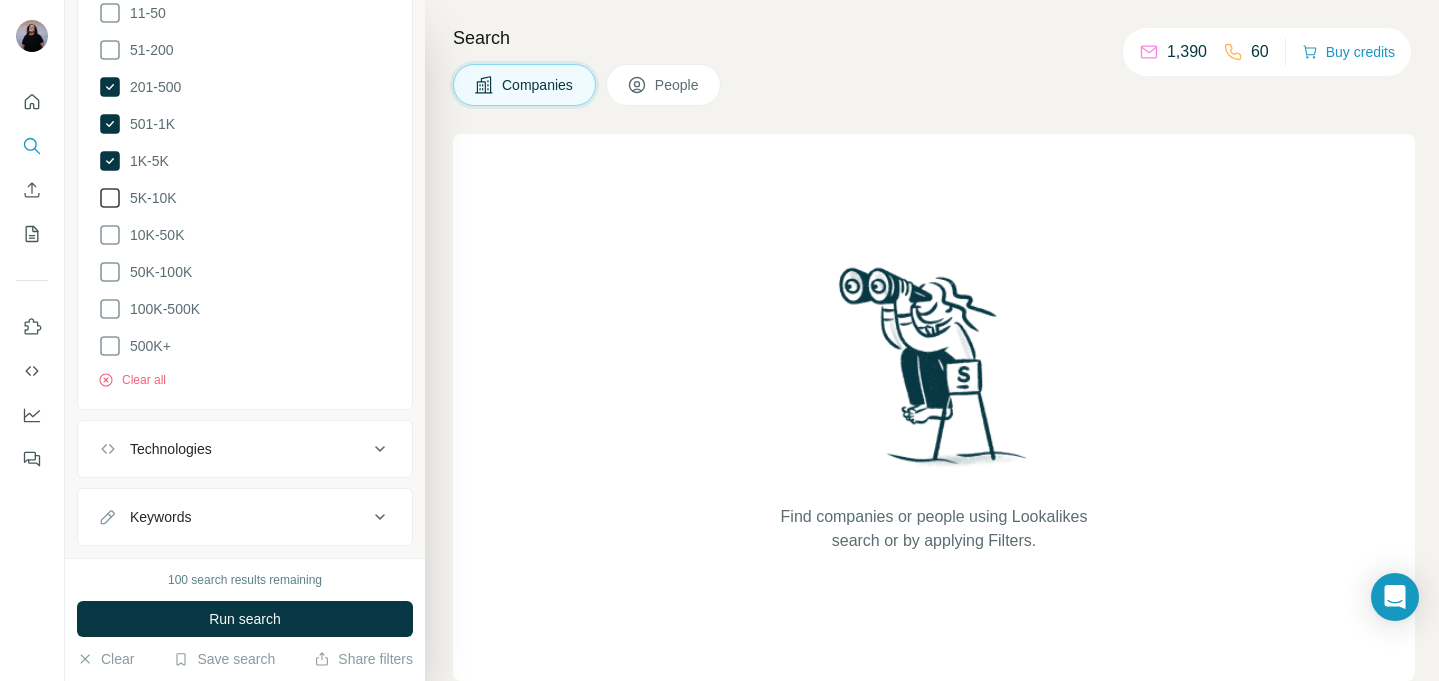 click 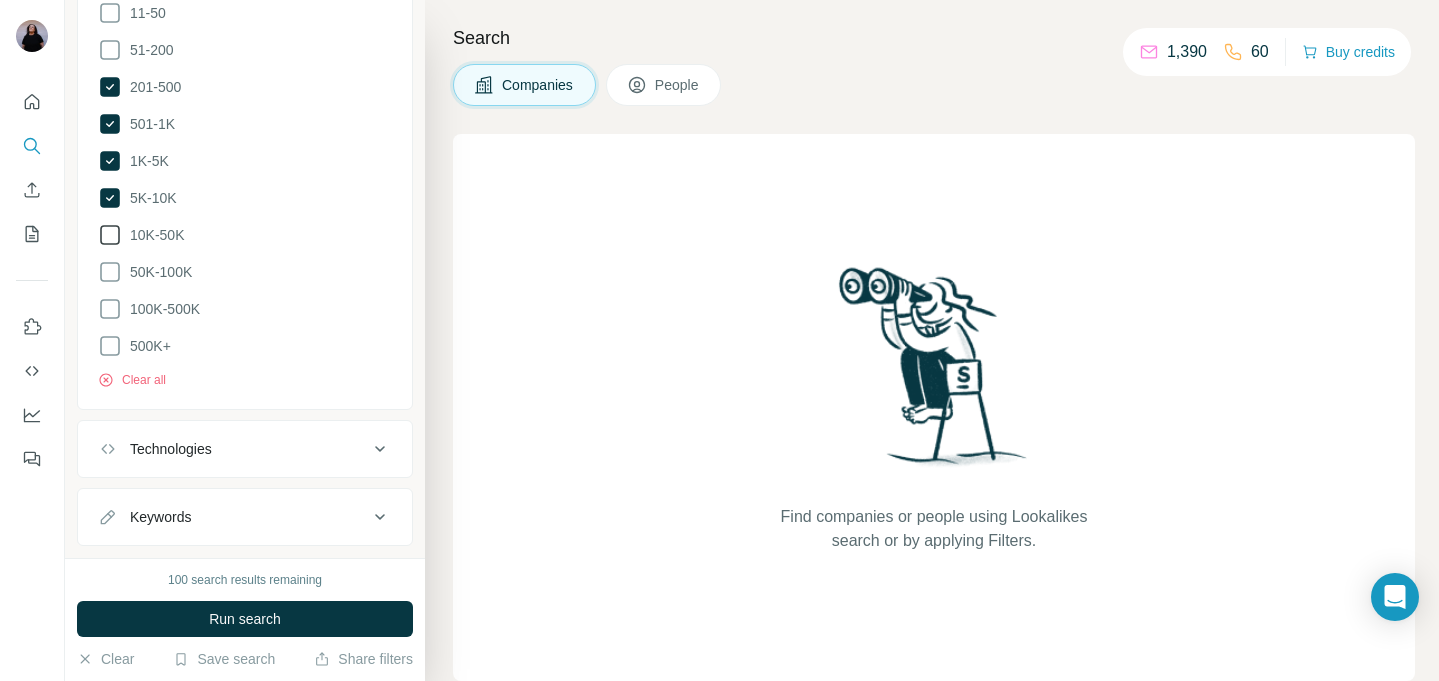 click 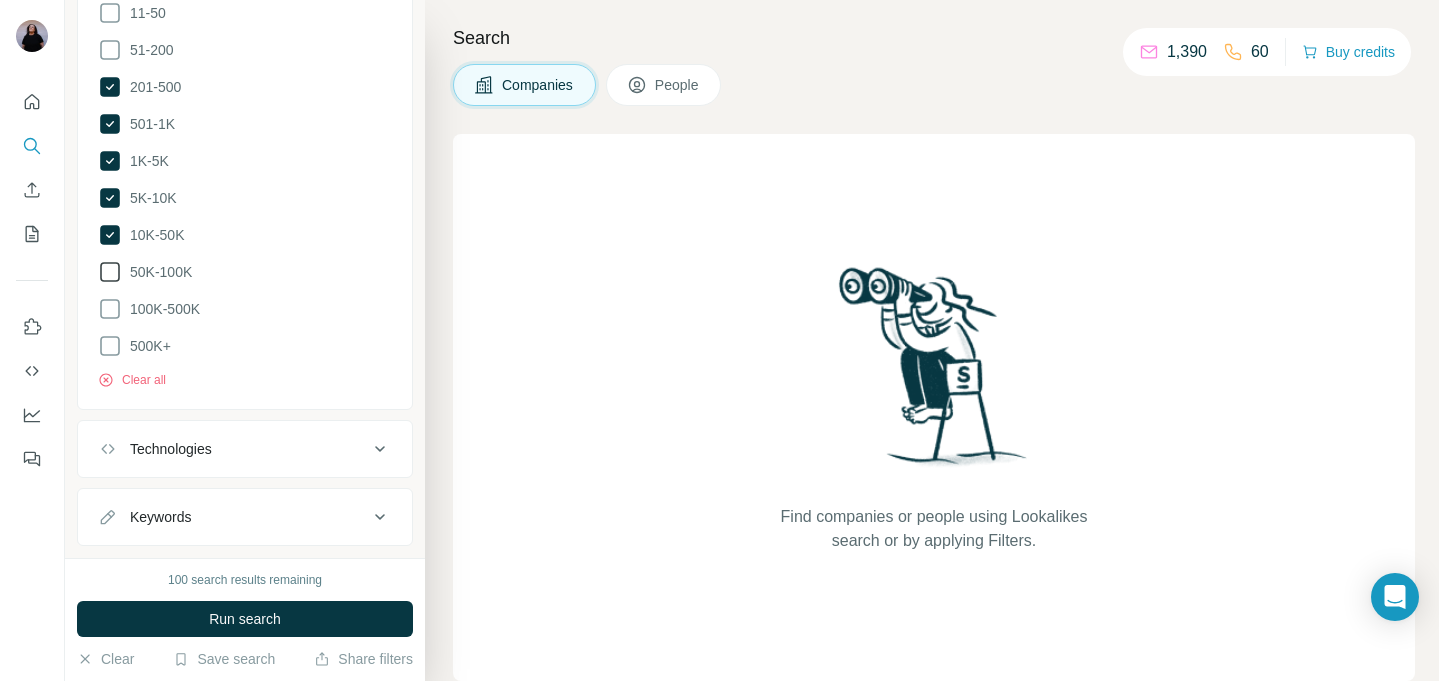 click 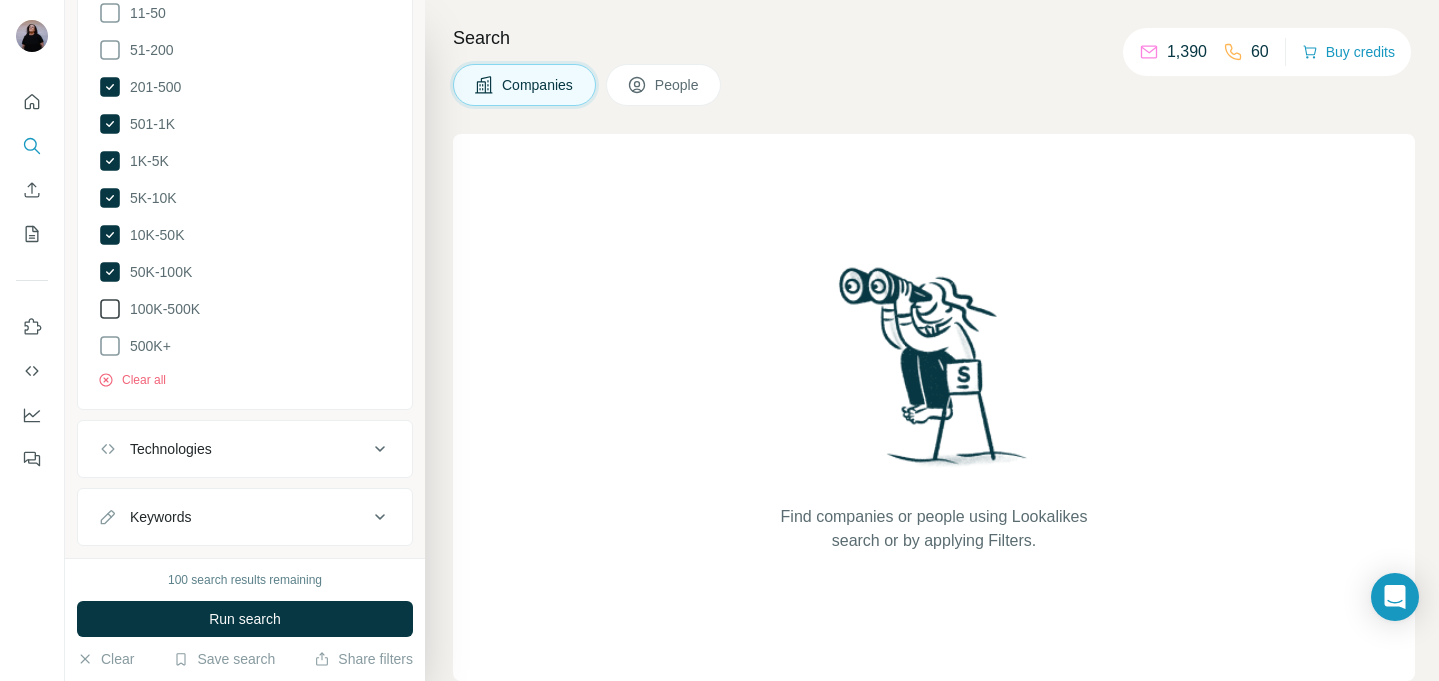 click 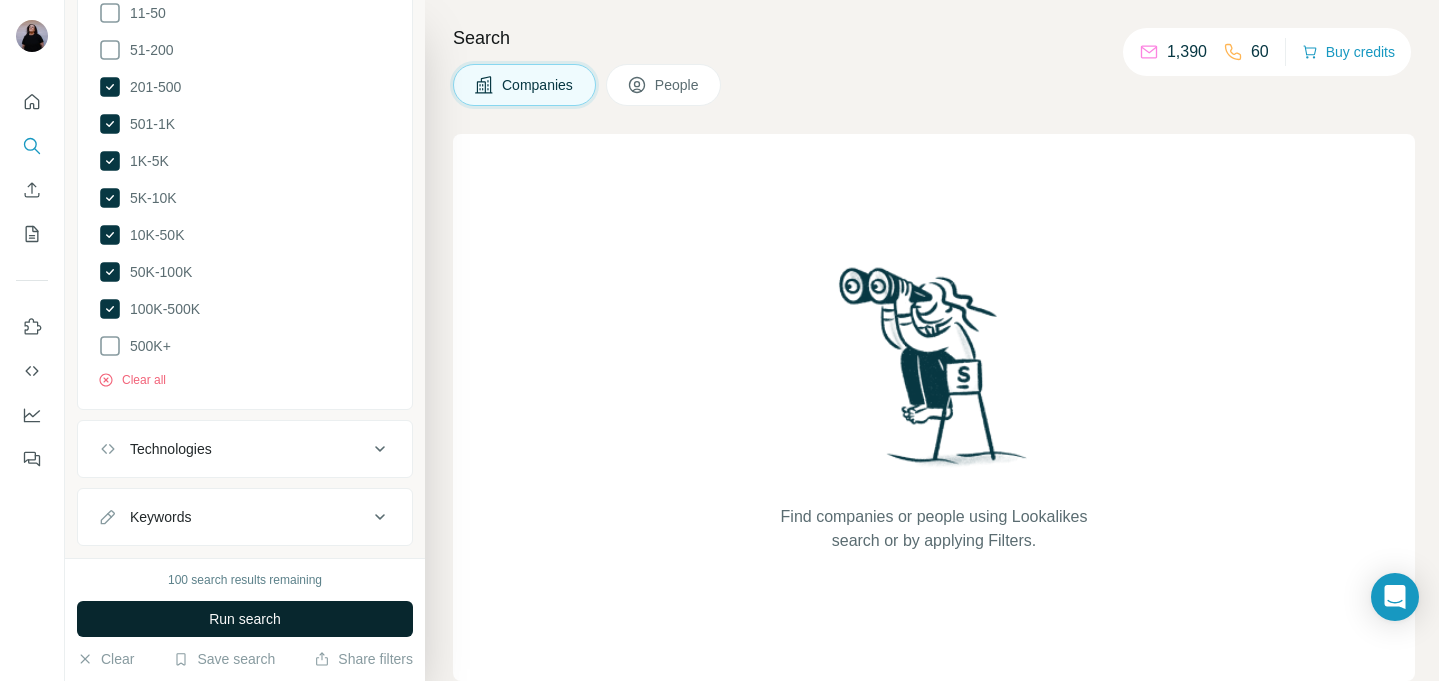 click on "Run search" at bounding box center (245, 619) 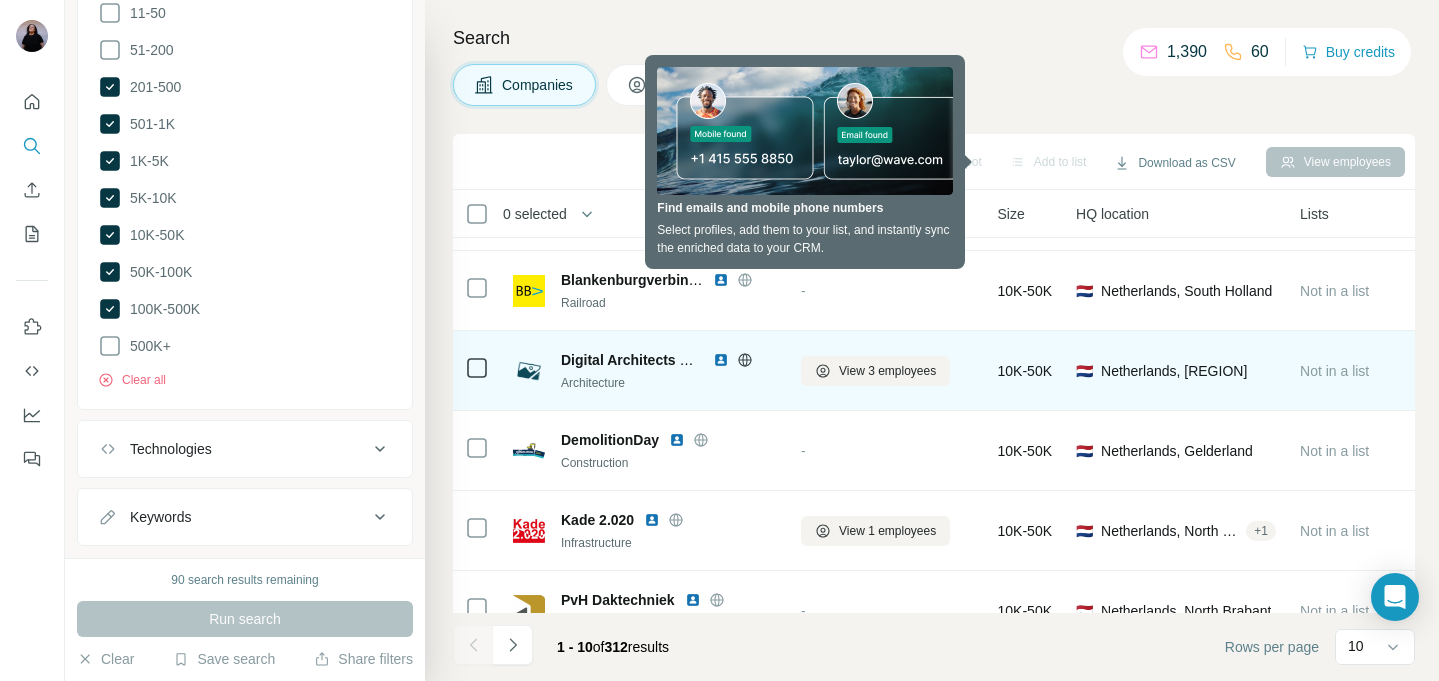 scroll, scrollTop: 135, scrollLeft: 0, axis: vertical 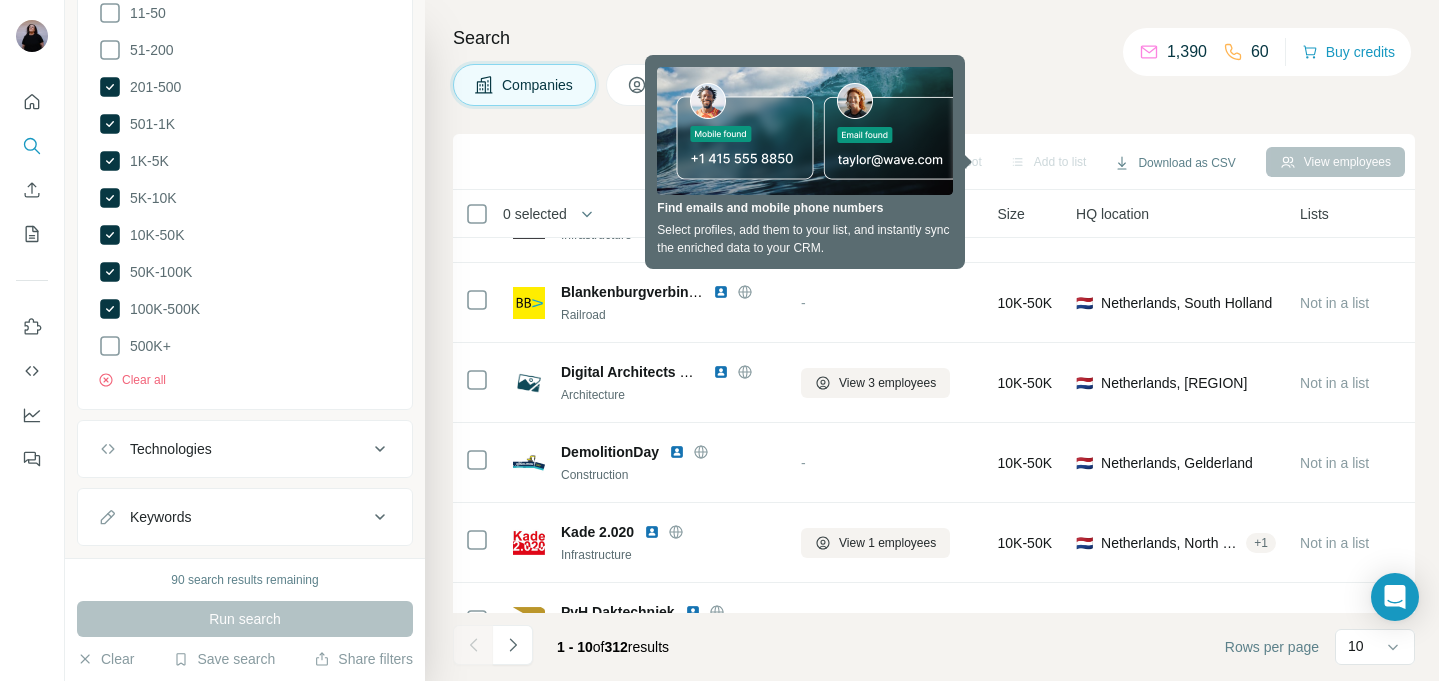 click on "Companies People" at bounding box center [934, 85] 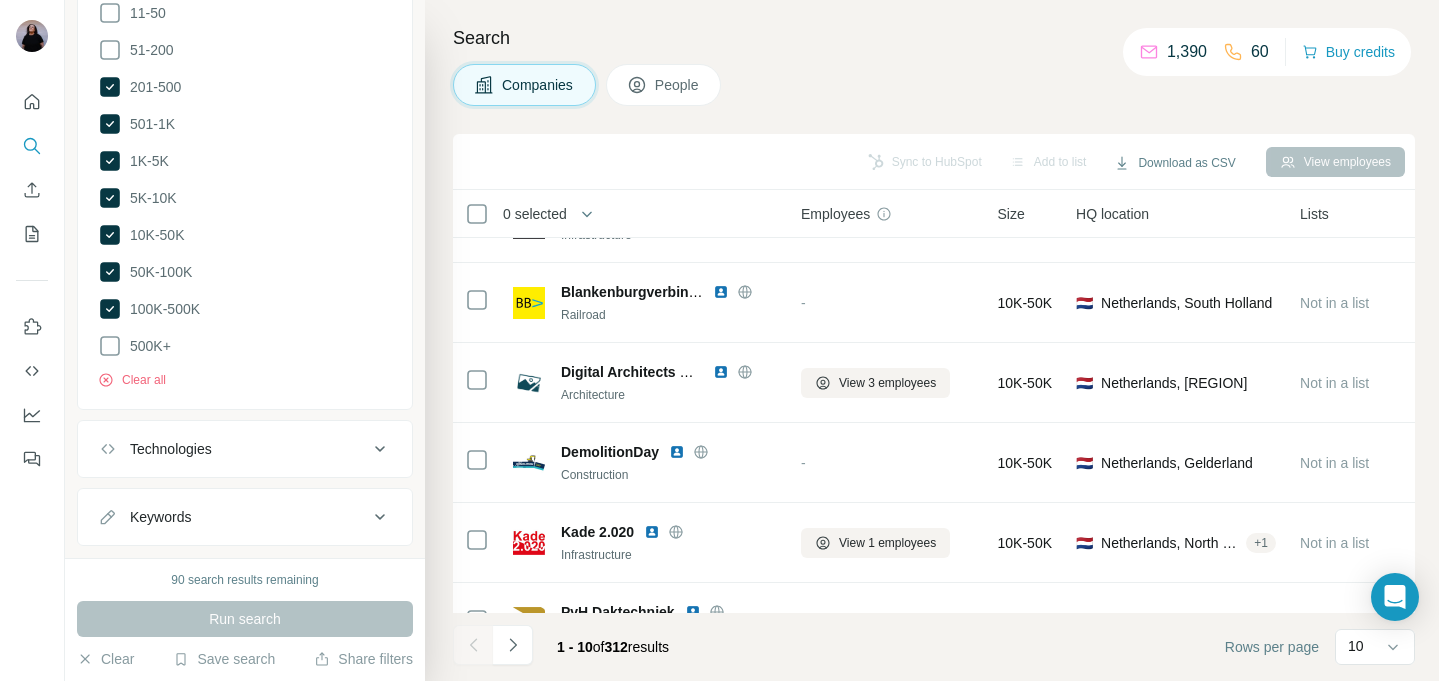 click on "Search Companies Employees Size HQ location Lists Annual revenue About Technologies Industry Keywords Archirodon Group N.V. Civil Engineering View 2,962 employees 10K-50K 🇳🇱 Netherlands, [REGION] + 10 Not in a list $ 500-1000M Google Tag Manager, reCAPTCHA, LottieFiles, Unpkg, Imperva Civil Engineering, Construction, Infrastructure, Environmental Engineering, Project Management archirodon worldwide engineering & construction excellence marine & infrastructure energy & renewables dredging & pipelaying marine nearshore & offshore hse in construction career opportunities 350 projects 16.000 employees 3 8 billion active projects 70 trusted clients & partners established in 1959 abu dhabi challenging projects united arab arab emirates dhabi arabia clusters abu active projects projects arcosafe saudi arab uae middle east jumeirah dubai engineering abu offshore pipelines gulf uae dubai saudi arabia infrastructure arco +" at bounding box center (932, 340) 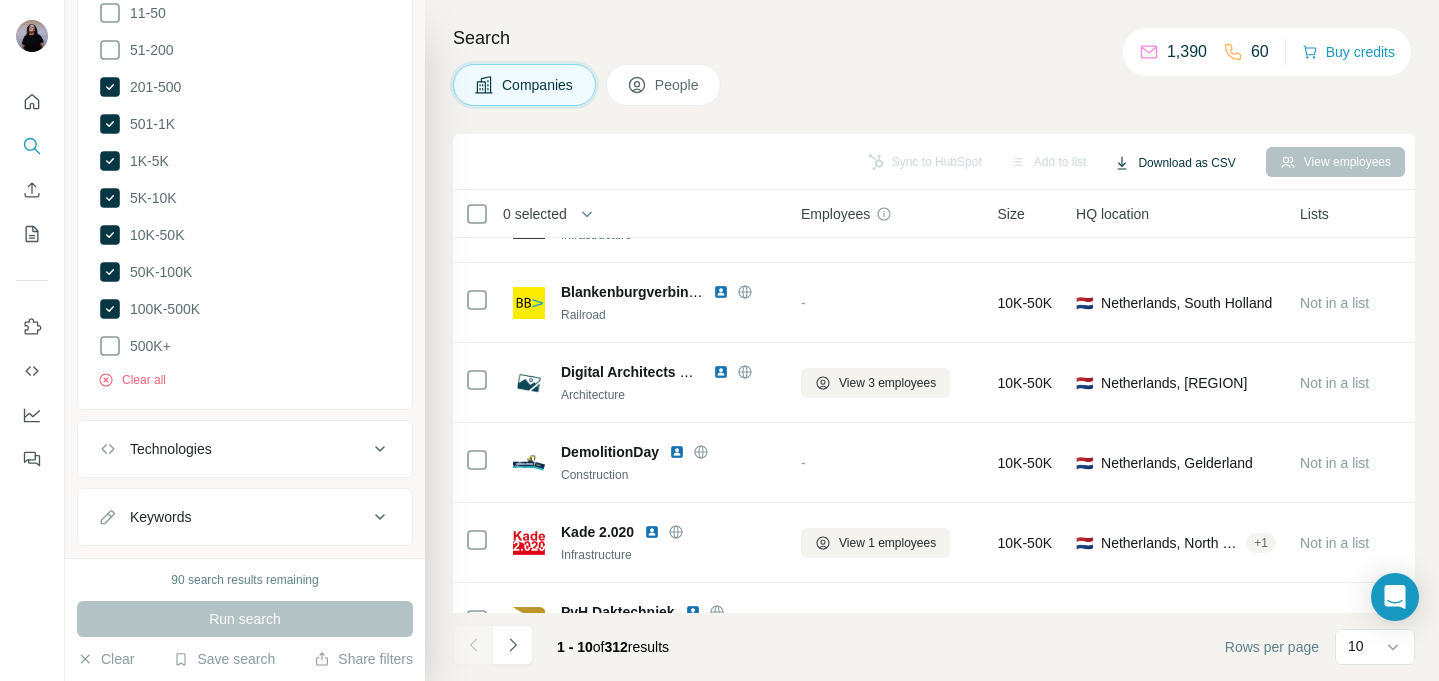 click on "Download as CSV" at bounding box center [1174, 163] 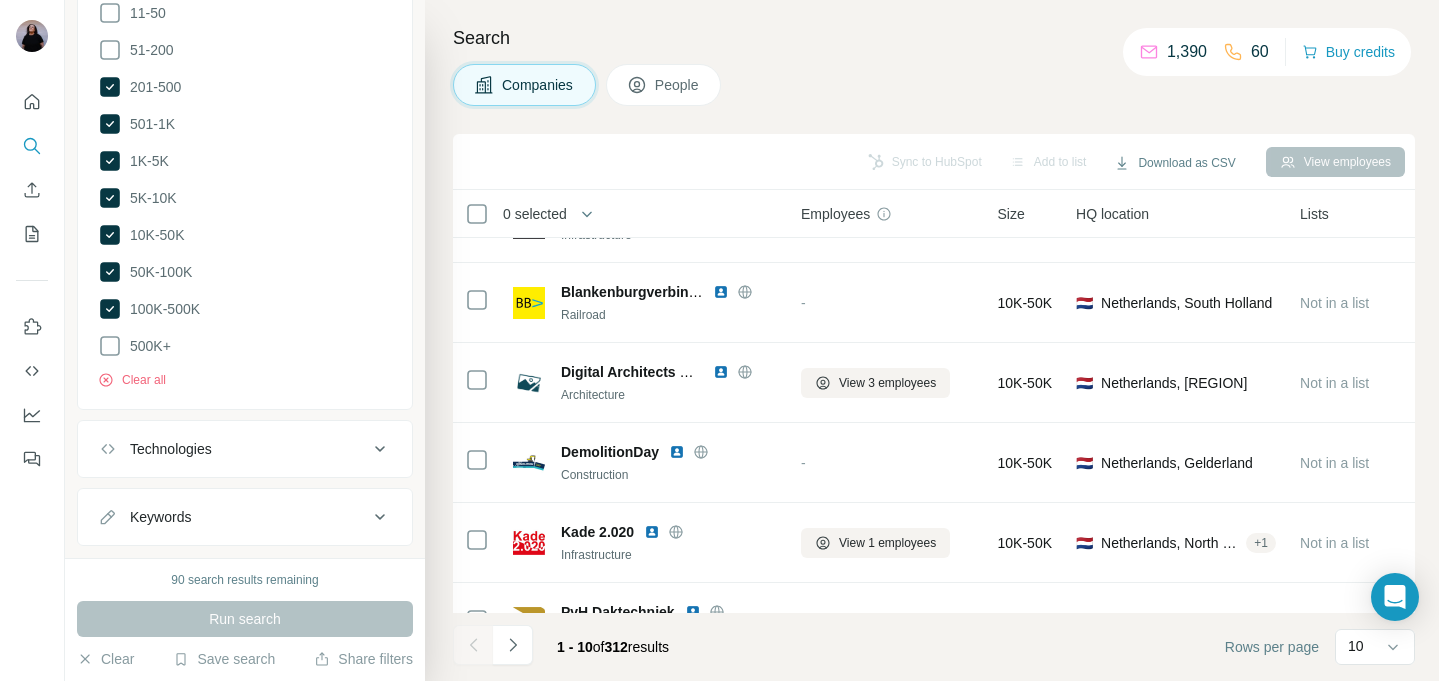 click on "Companies People" at bounding box center [934, 85] 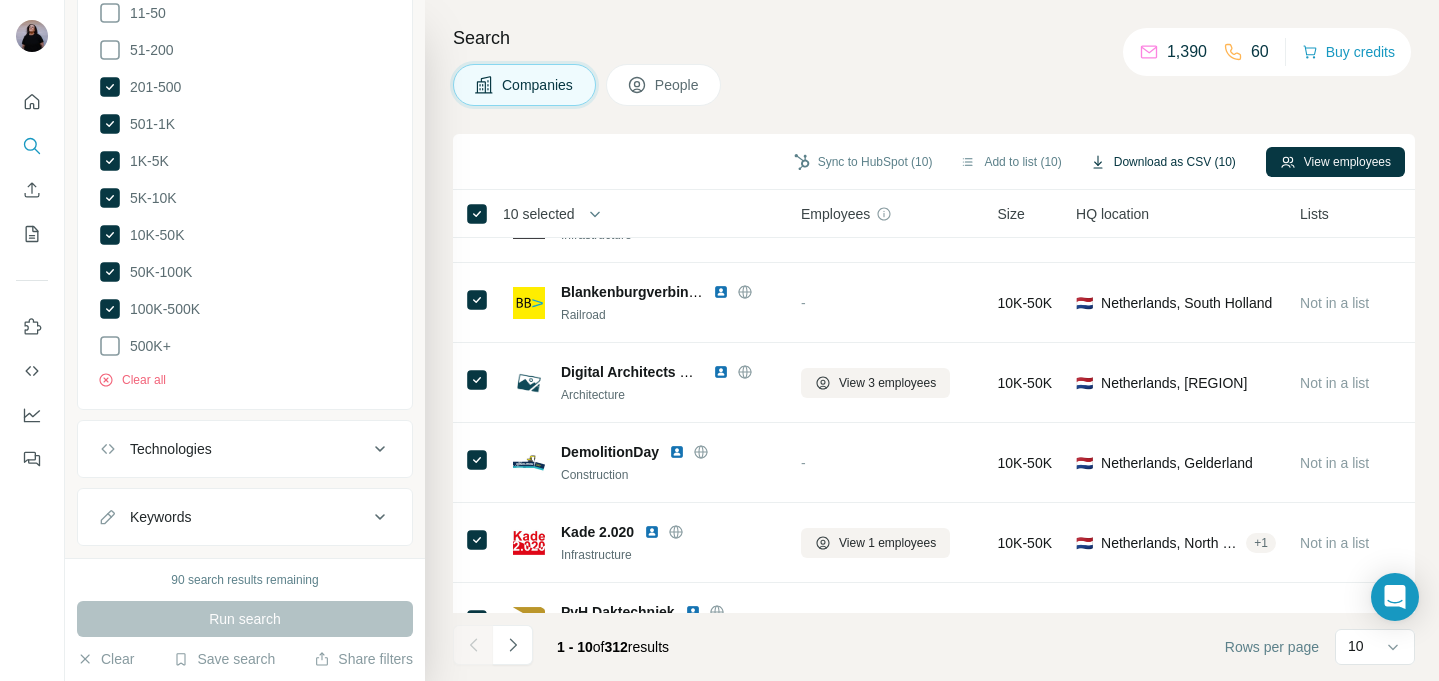 click on "Download as CSV (10)" at bounding box center (1163, 162) 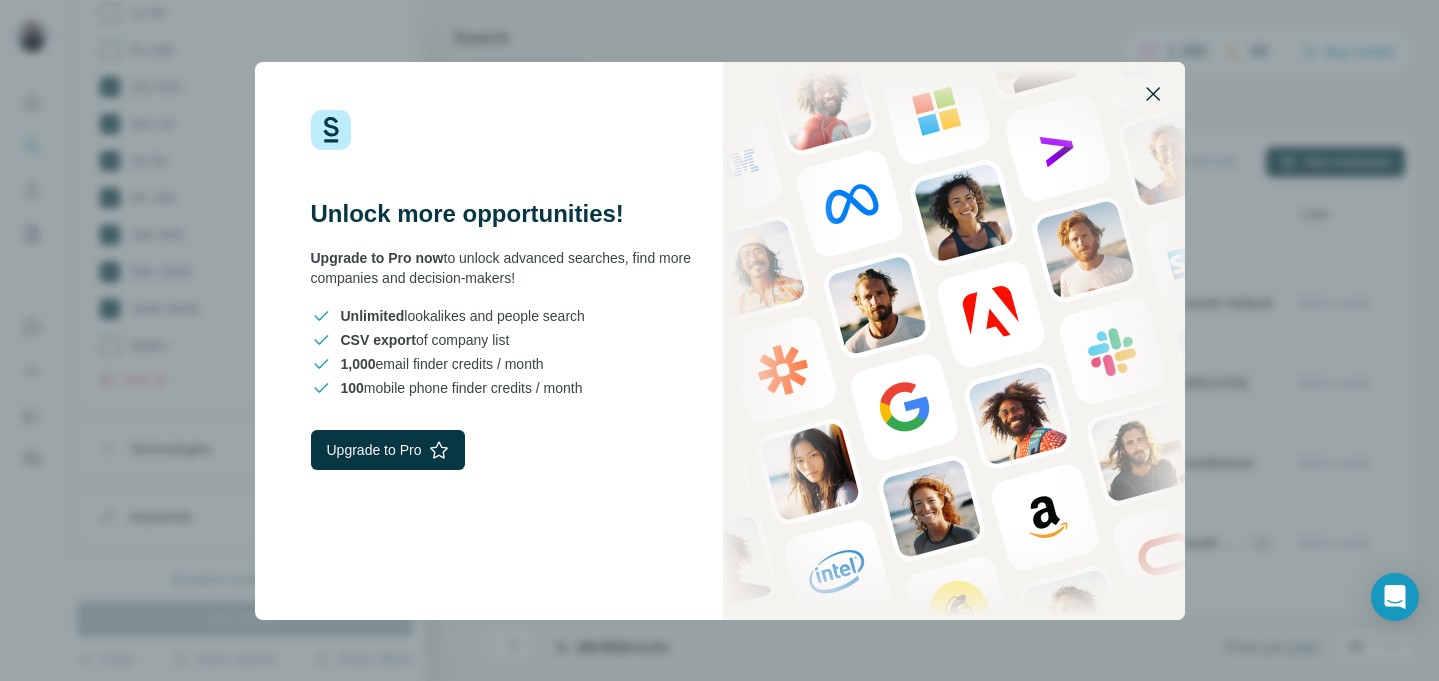 click 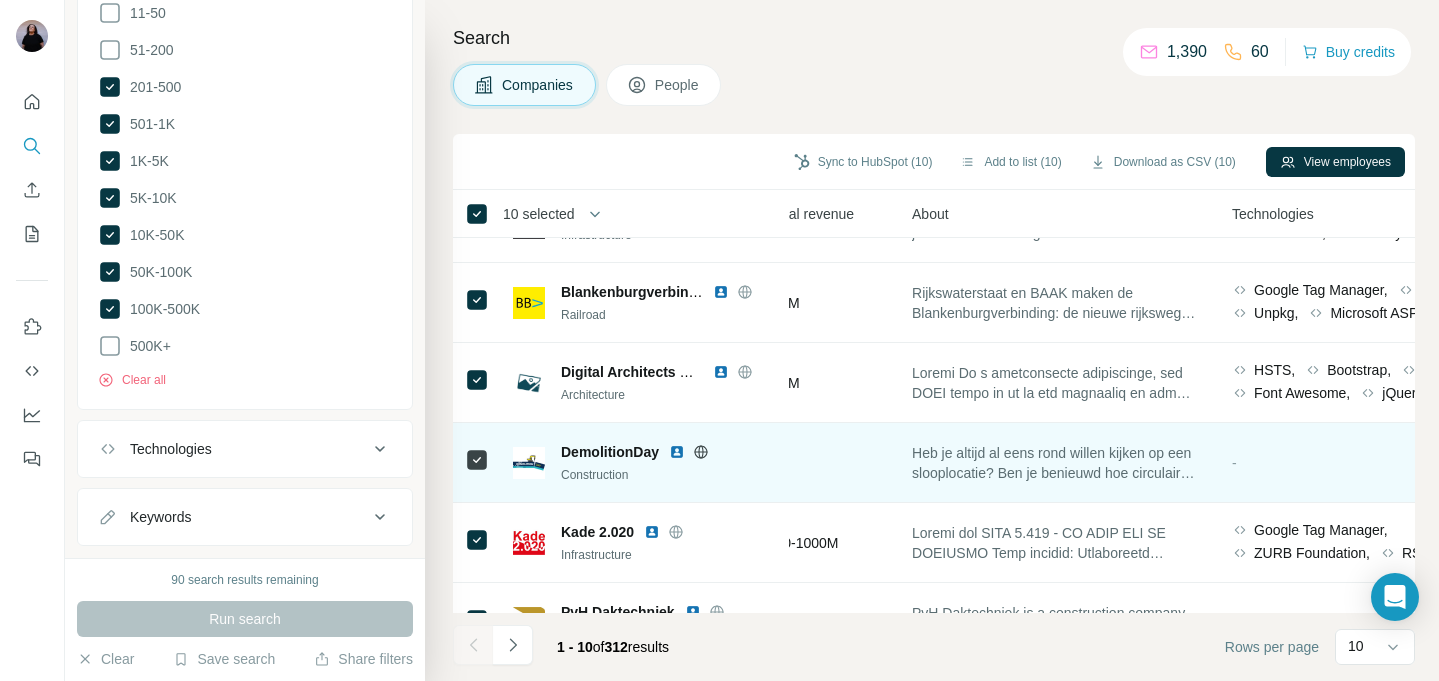 scroll, scrollTop: 135, scrollLeft: 730, axis: both 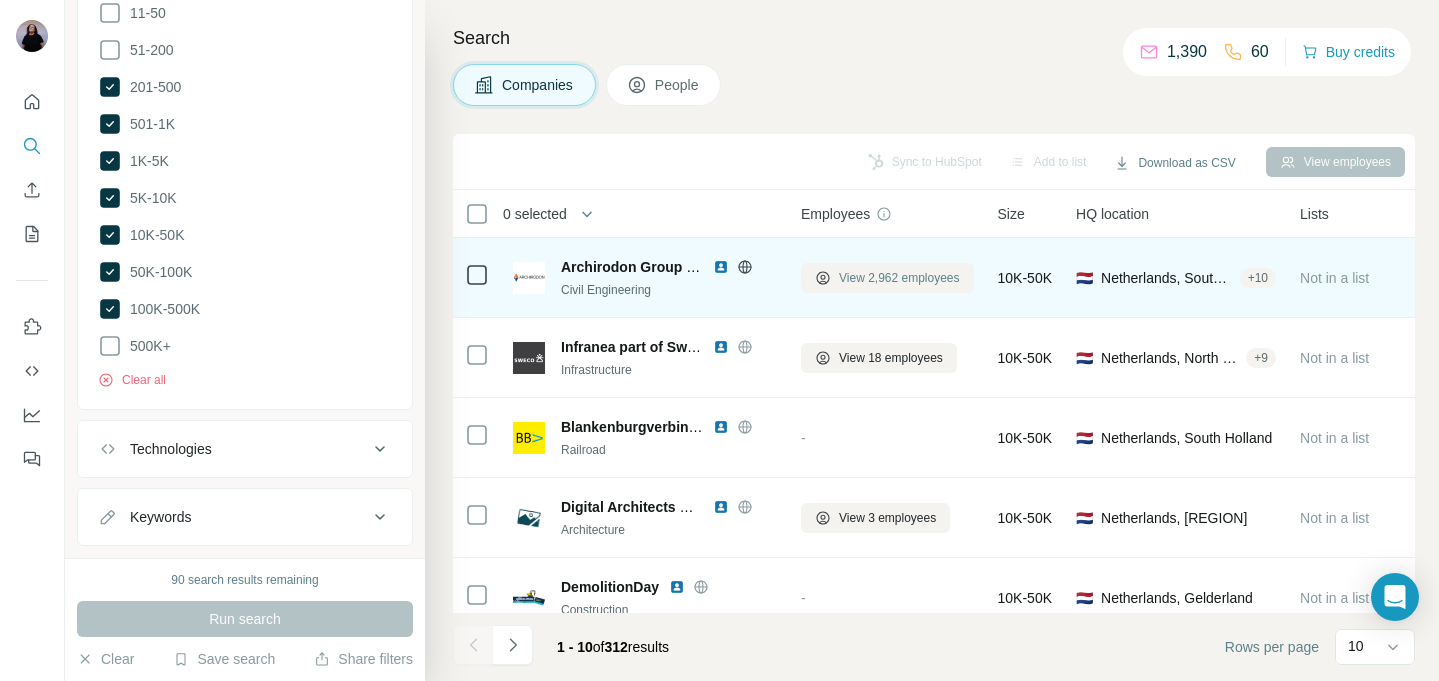 click on "View 2,962 employees" at bounding box center [899, 278] 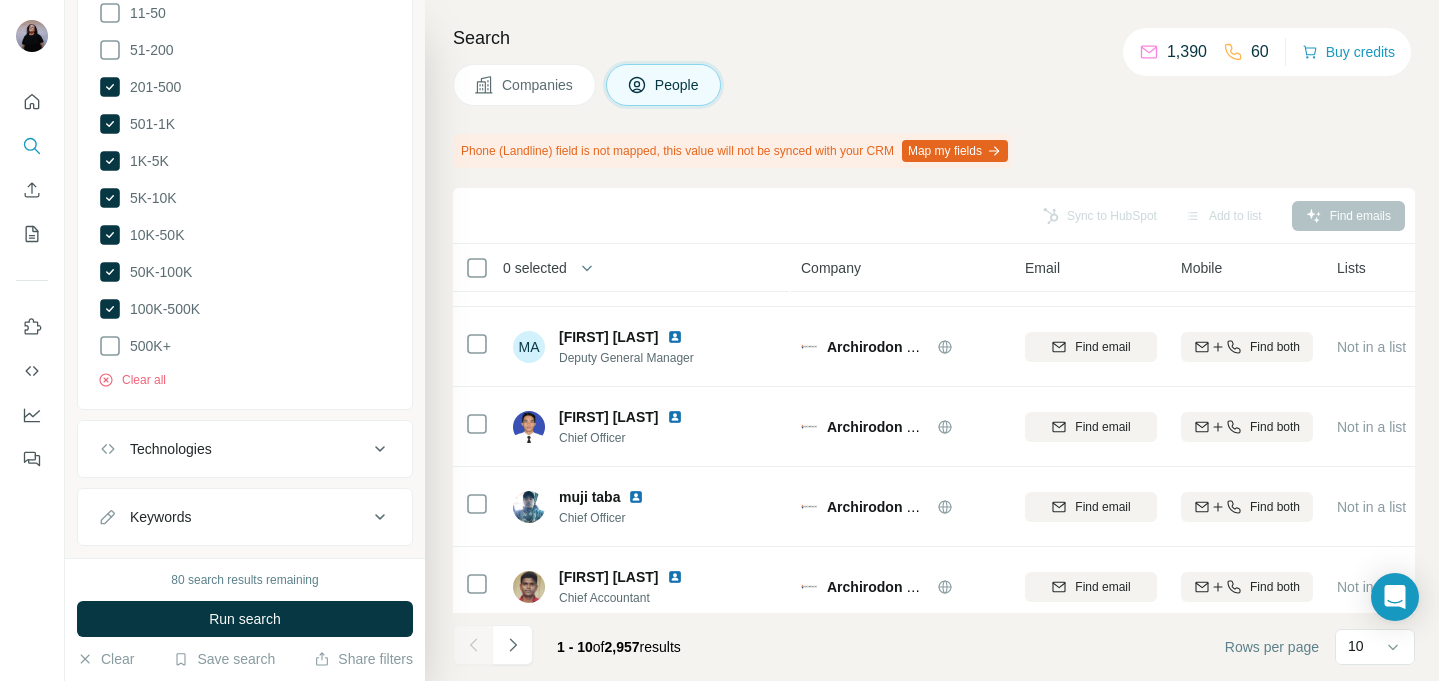 scroll, scrollTop: 460, scrollLeft: 0, axis: vertical 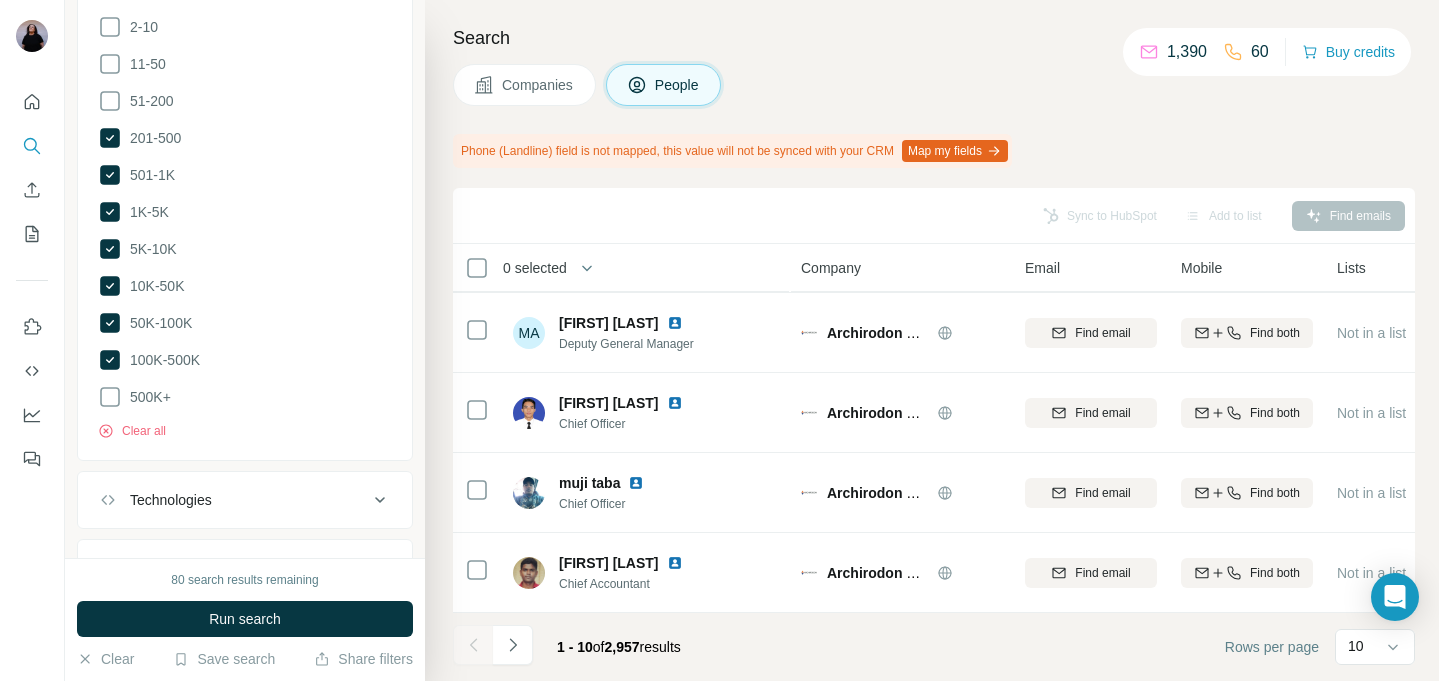click on "Search Companies Employees Size HQ location Lists Annual revenue About Technologies Industry Keywords Archirodon Group N.V. Civil Engineering View 2,962 employees 10K-50K 🇳🇱 Netherlands, [REGION] + 10 Not in a list $ 500-1000M Google Tag Manager, reCAPTCHA, LottieFiles, Unpkg, Imperva Civil Engineering, Construction, Infrastructure, Environmental Engineering, Project Management archirodon worldwide engineering & construction excellence marine & infrastructure energy & renewables dredging & pipelaying marine nearshore & offshore hse in construction career opportunities 350 projects 16.000 employees 3 8 billion active projects 70 trusted clients & partners established in 1959 abu dhabi challenging projects united arab arab emirates dhabi arabia clusters abu active projects projects arcosafe saudi arab uae middle east jumeirah dubai engineering abu offshore pipelines gulf uae dubai saudi arabia infrastructure arco +" at bounding box center [932, 340] 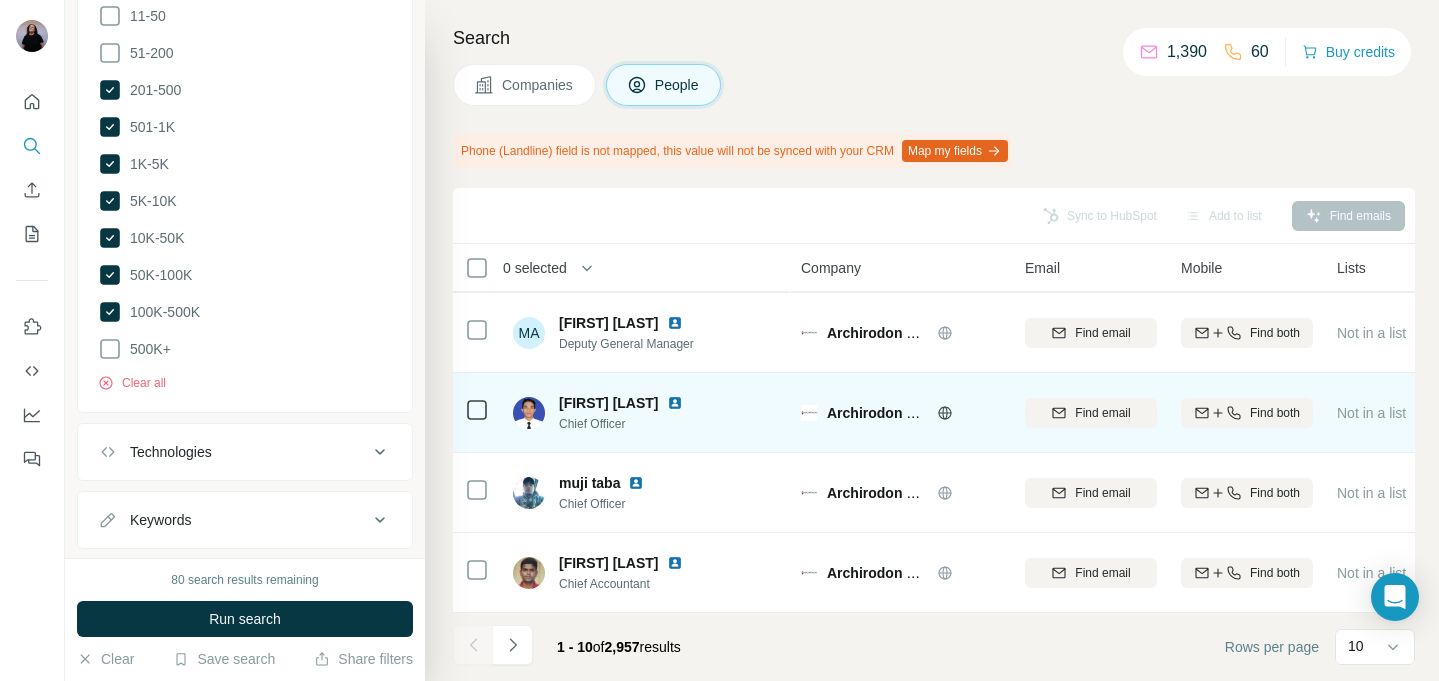 scroll, scrollTop: 1259, scrollLeft: 0, axis: vertical 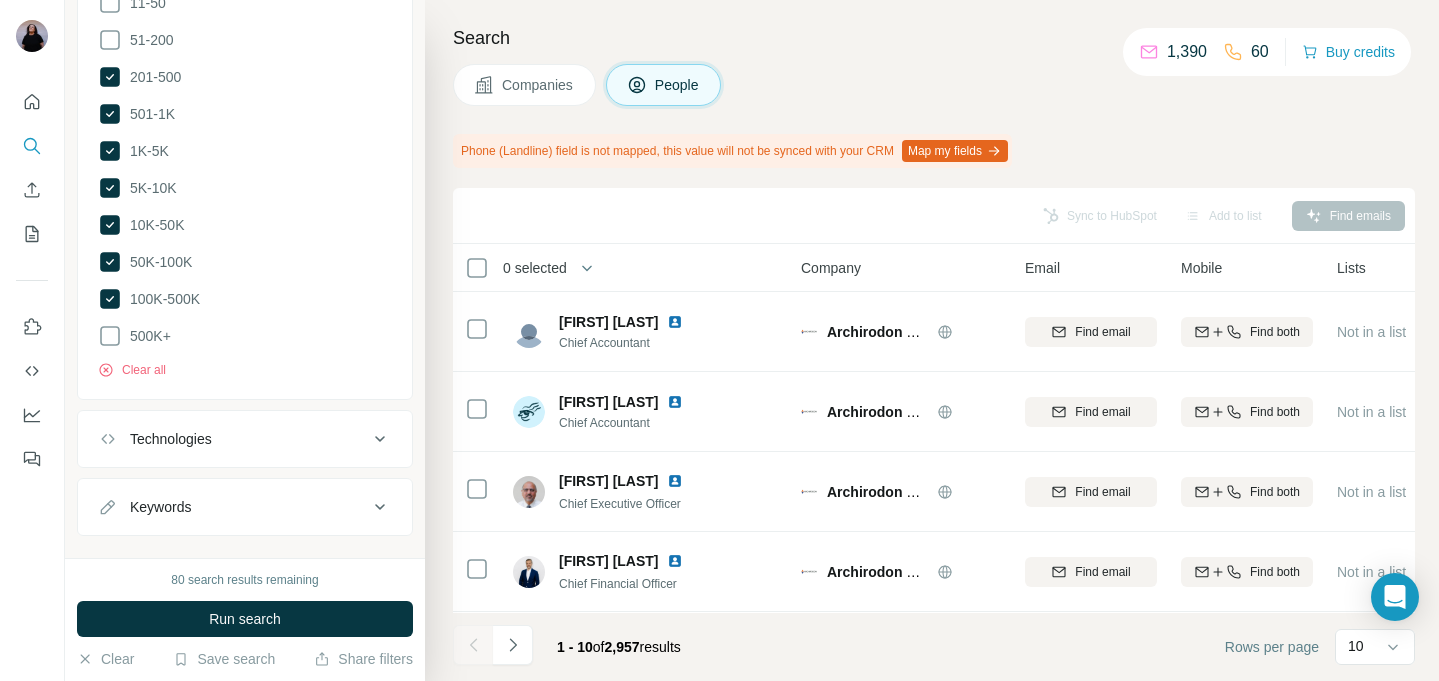 click on "Search Companies Employees Size HQ location Lists Annual revenue About Technologies Industry Keywords Archirodon Group N.V. Civil Engineering View 2,962 employees 10K-50K 🇳🇱 Netherlands, [REGION] + 10 Not in a list $ 500-1000M Google Tag Manager, reCAPTCHA, LottieFiles, Unpkg, Imperva Civil Engineering, Construction, Infrastructure, Environmental Engineering, Project Management archirodon worldwide engineering & construction excellence marine & infrastructure energy & renewables dredging & pipelaying marine nearshore & offshore hse in construction career opportunities 350 projects 16.000 employees 3 8 billion active projects 70 trusted clients & partners established in 1959 abu dhabi challenging projects united arab arab emirates dhabi arabia clusters abu active projects projects arcosafe saudi arab uae middle east jumeirah dubai engineering abu offshore pipelines gulf uae dubai saudi arabia infrastructure arco +" at bounding box center [932, 340] 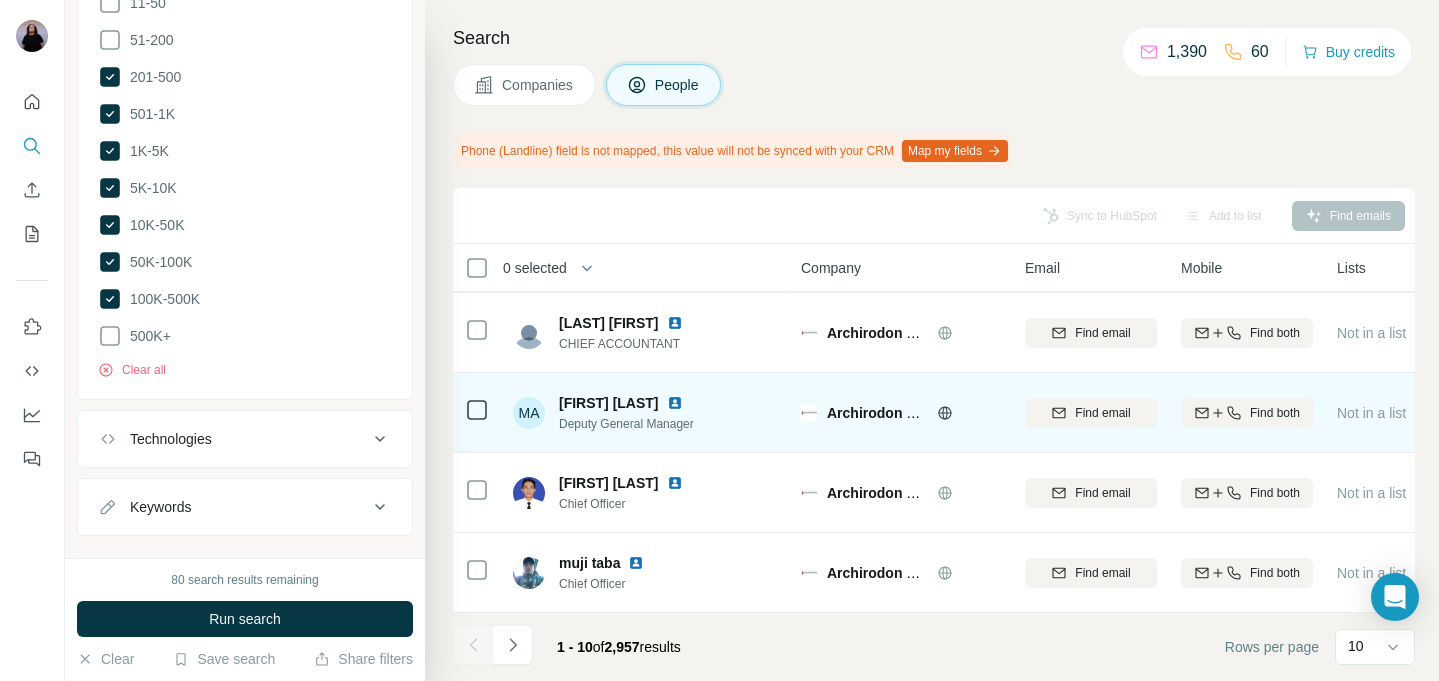 scroll, scrollTop: 479, scrollLeft: 0, axis: vertical 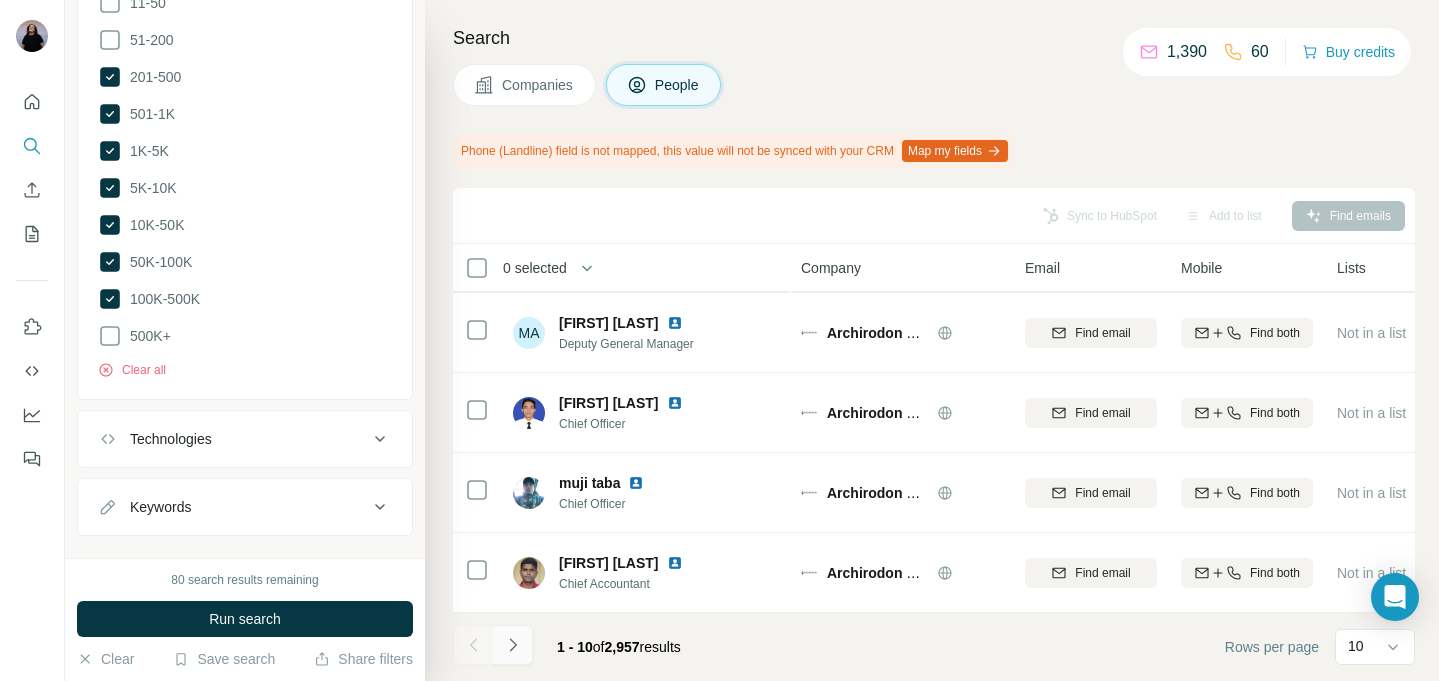 click 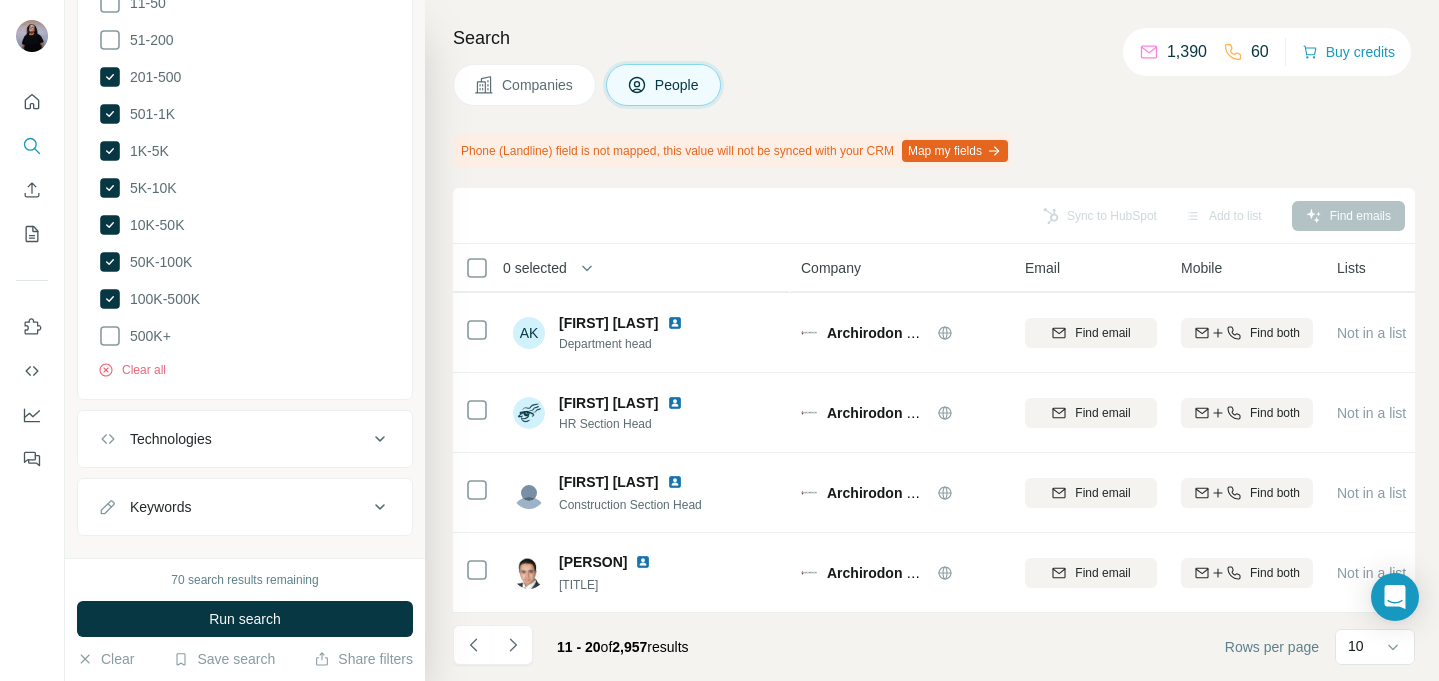 scroll, scrollTop: 0, scrollLeft: 0, axis: both 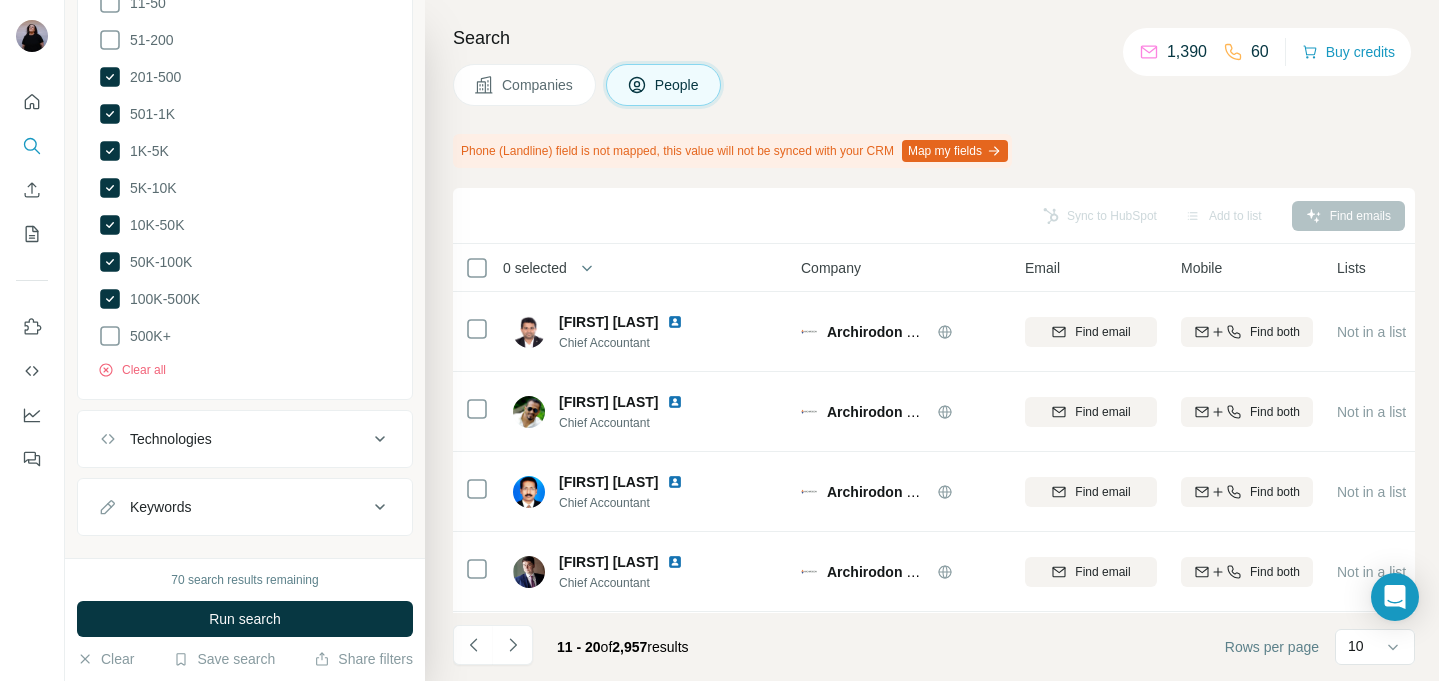 click on "Search" at bounding box center [934, 38] 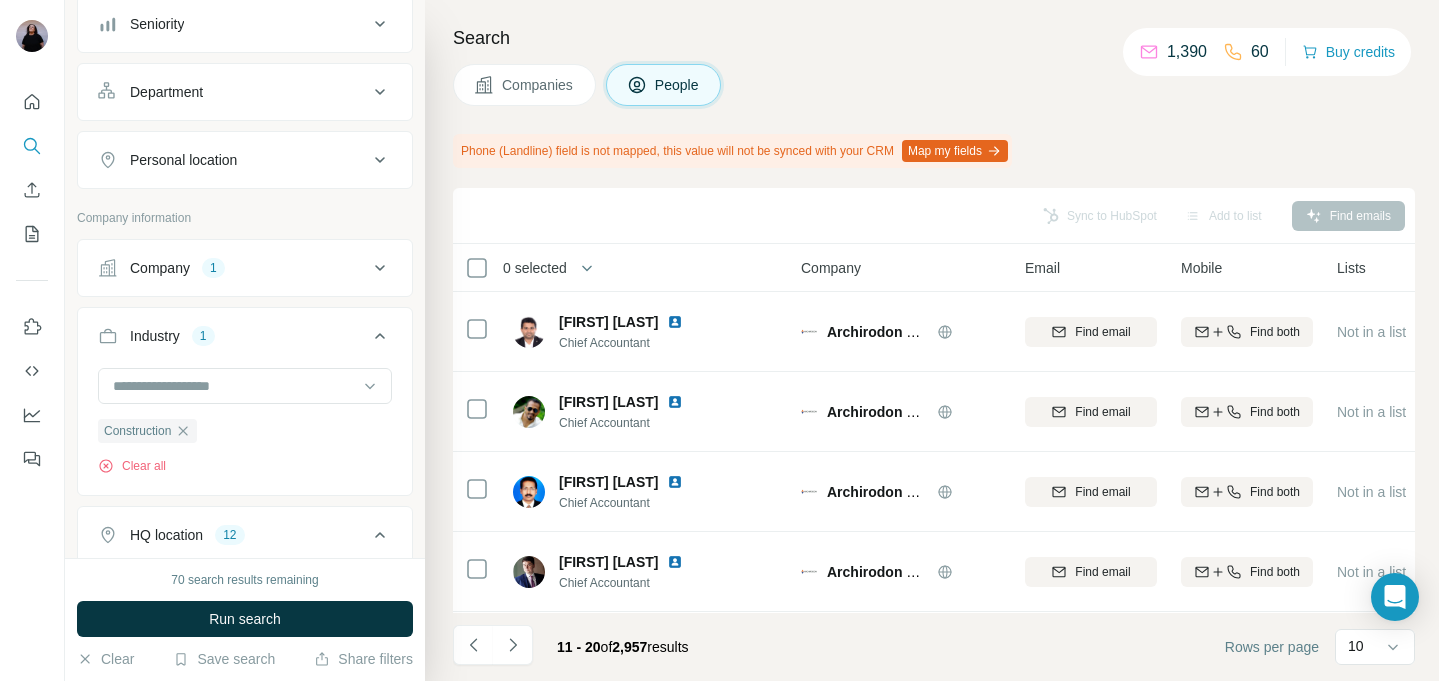 scroll, scrollTop: 259, scrollLeft: 0, axis: vertical 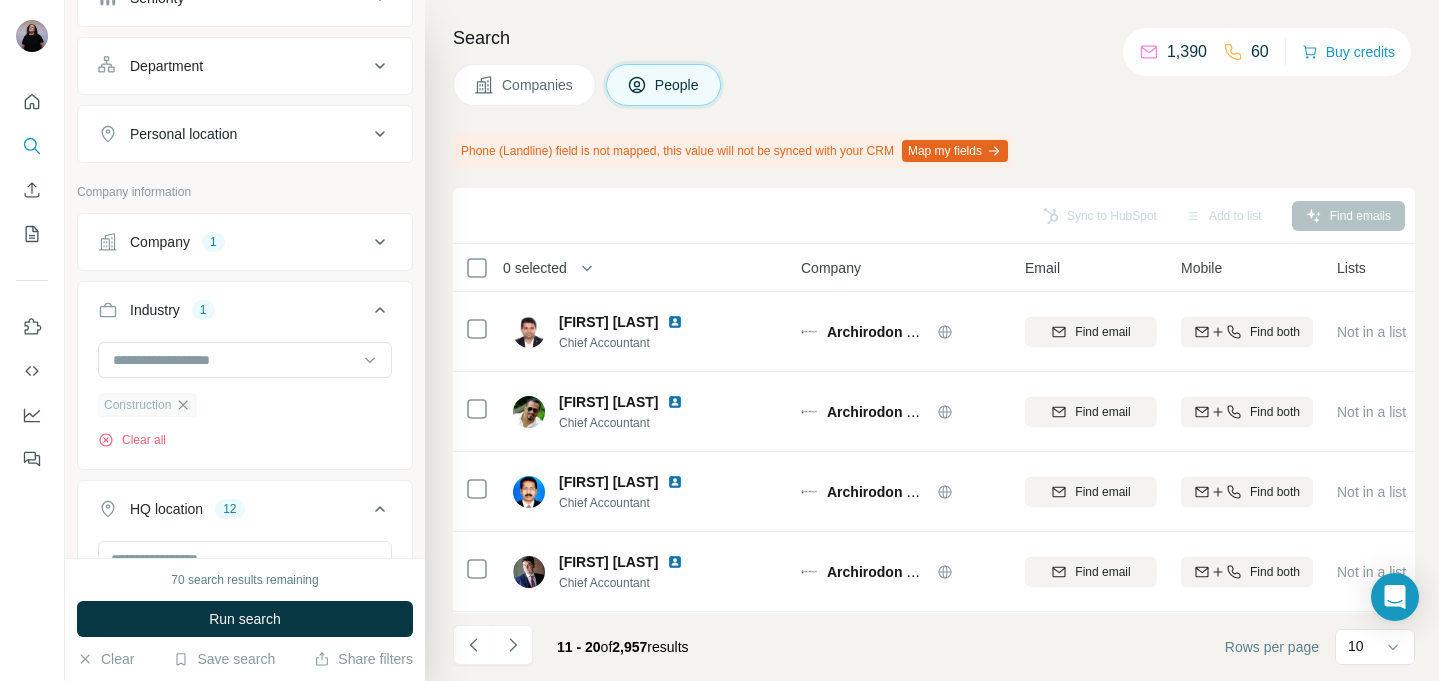 click 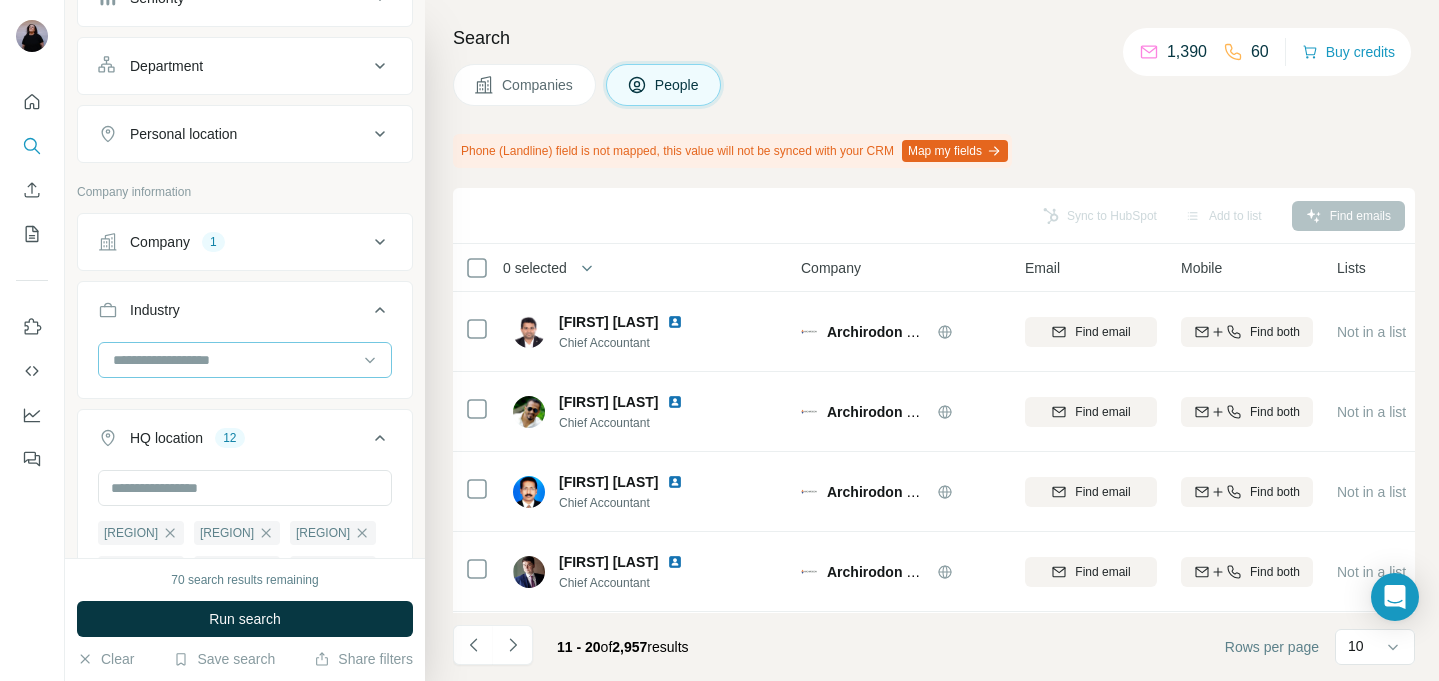 click at bounding box center (234, 360) 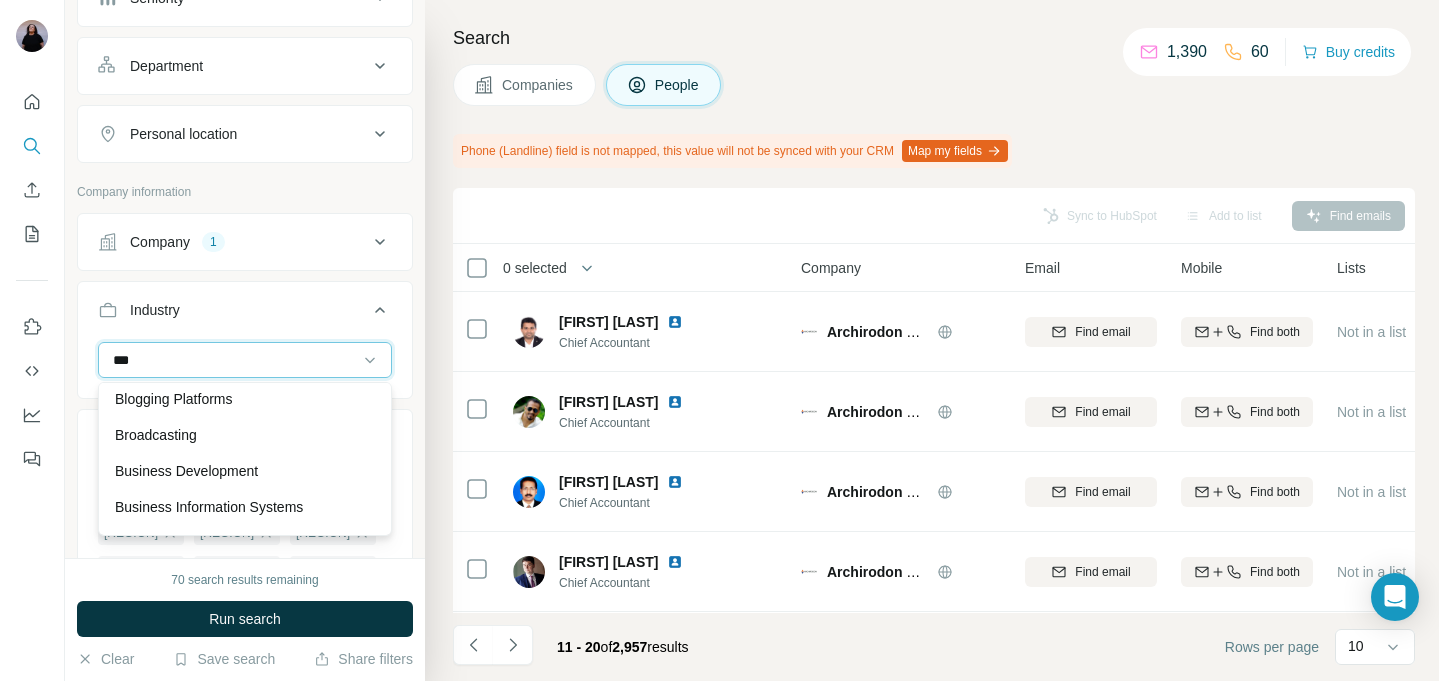 scroll, scrollTop: 216, scrollLeft: 0, axis: vertical 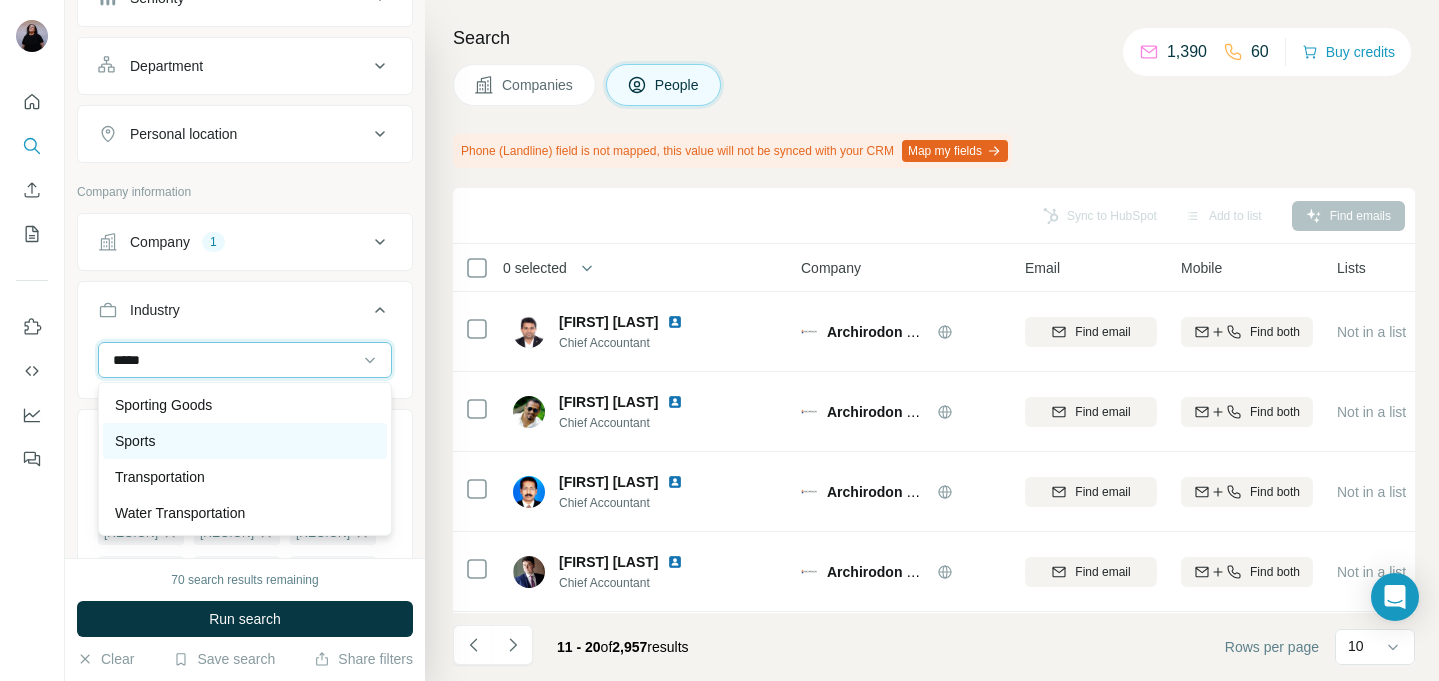 type on "*****" 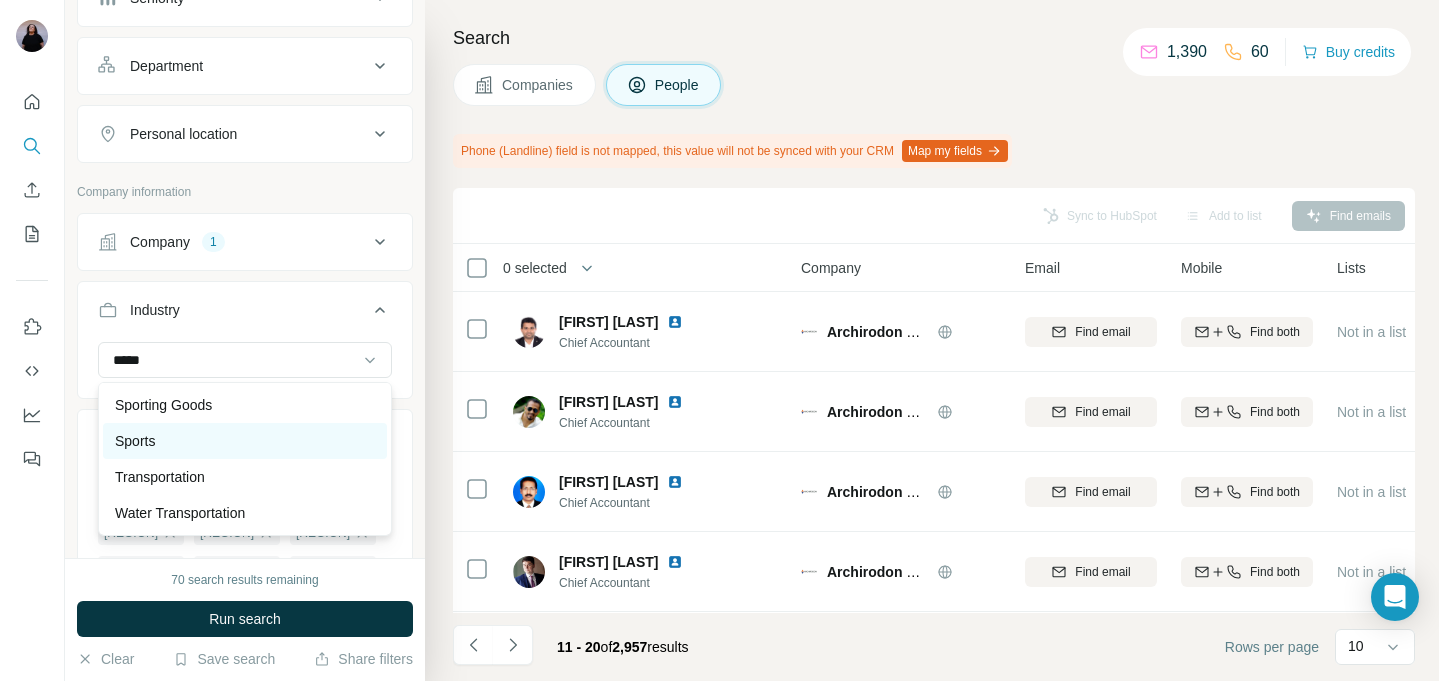 click on "Sports" at bounding box center (245, 441) 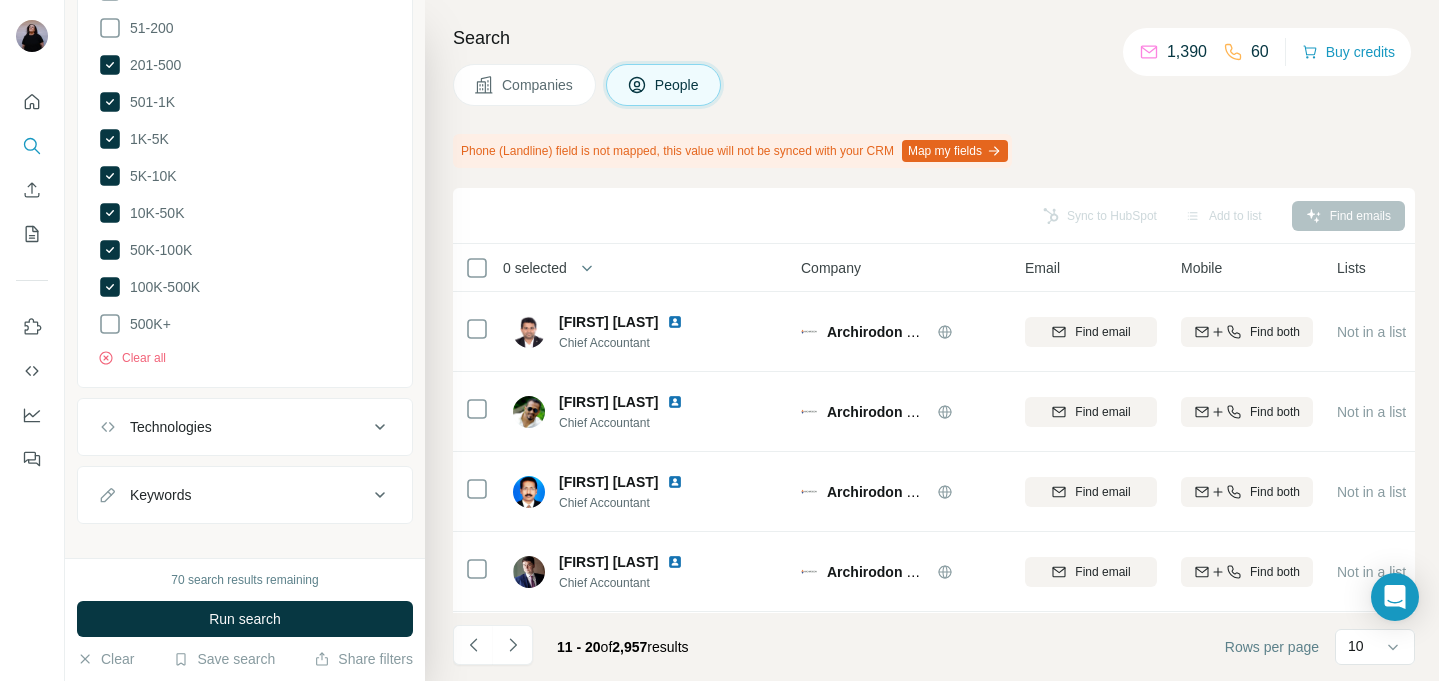 scroll, scrollTop: 1277, scrollLeft: 0, axis: vertical 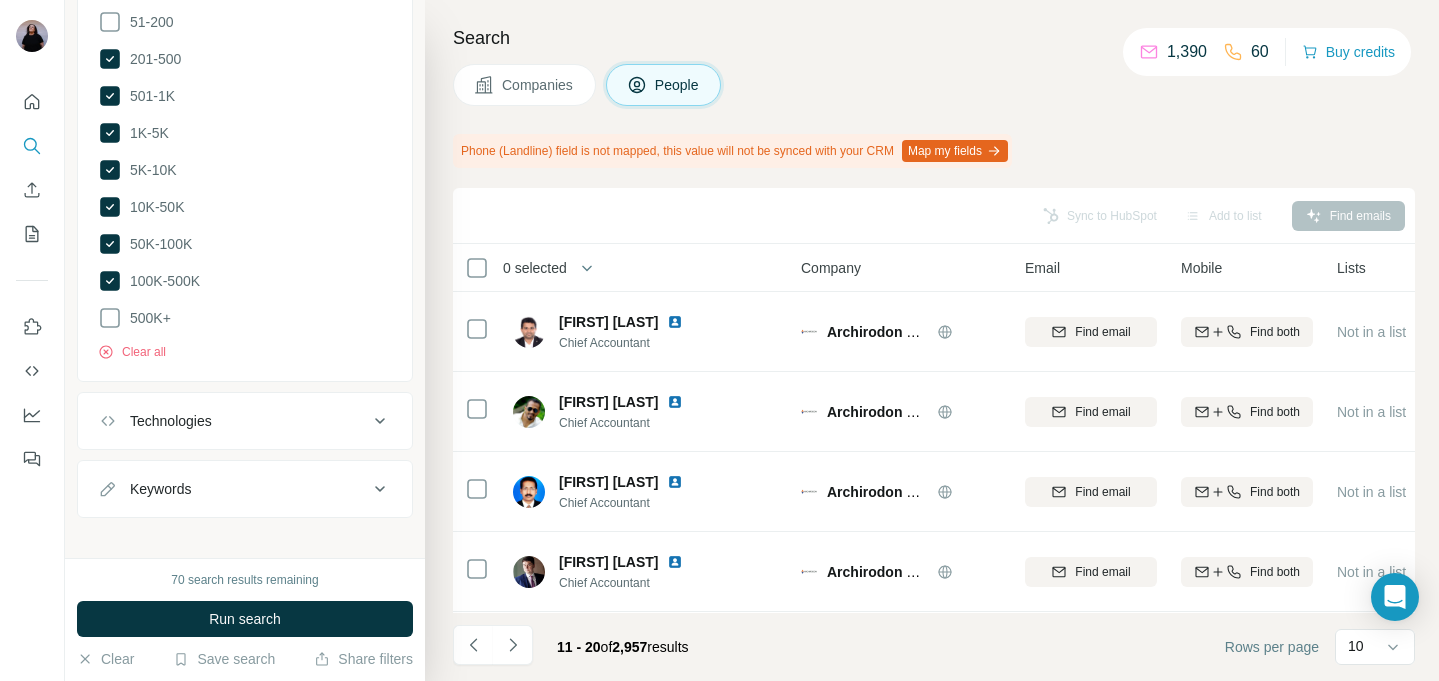 click on "Technologies" at bounding box center (233, 421) 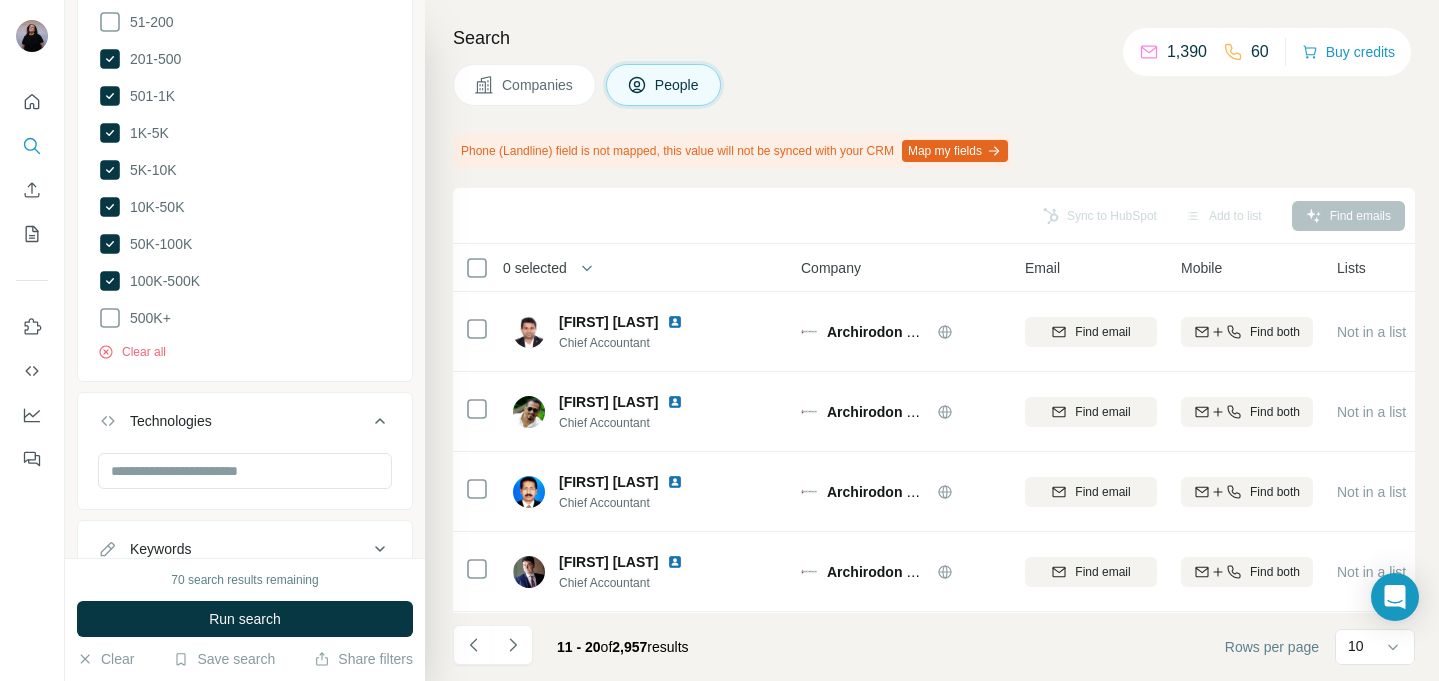 click on "Technologies" at bounding box center (233, 421) 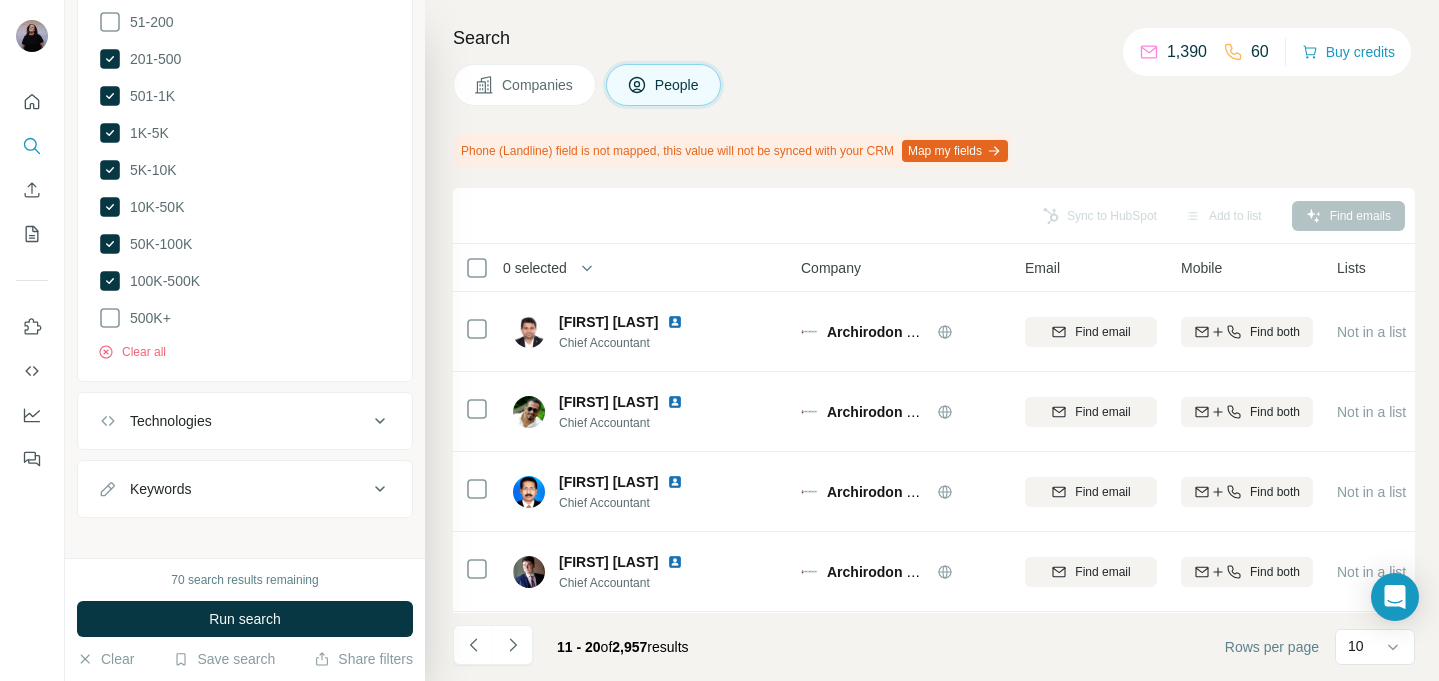 click on "Technologies" at bounding box center [233, 421] 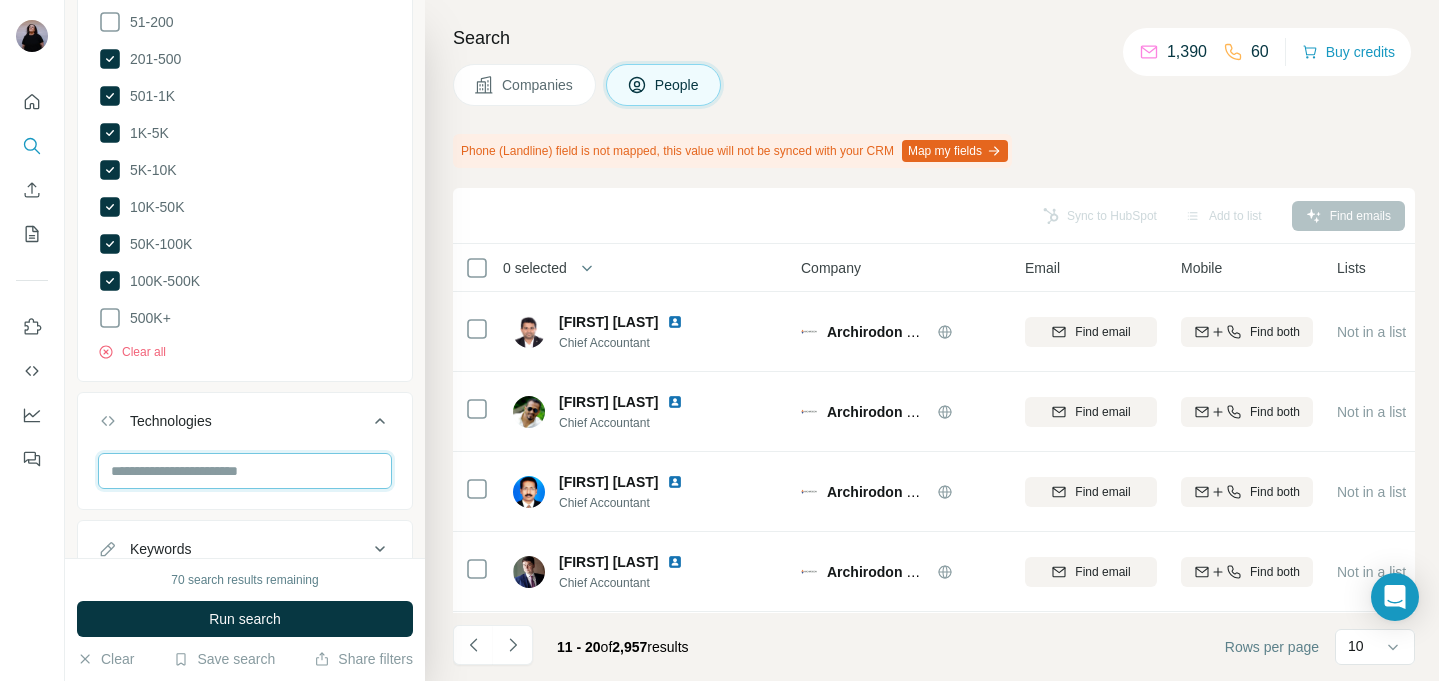 click at bounding box center (245, 471) 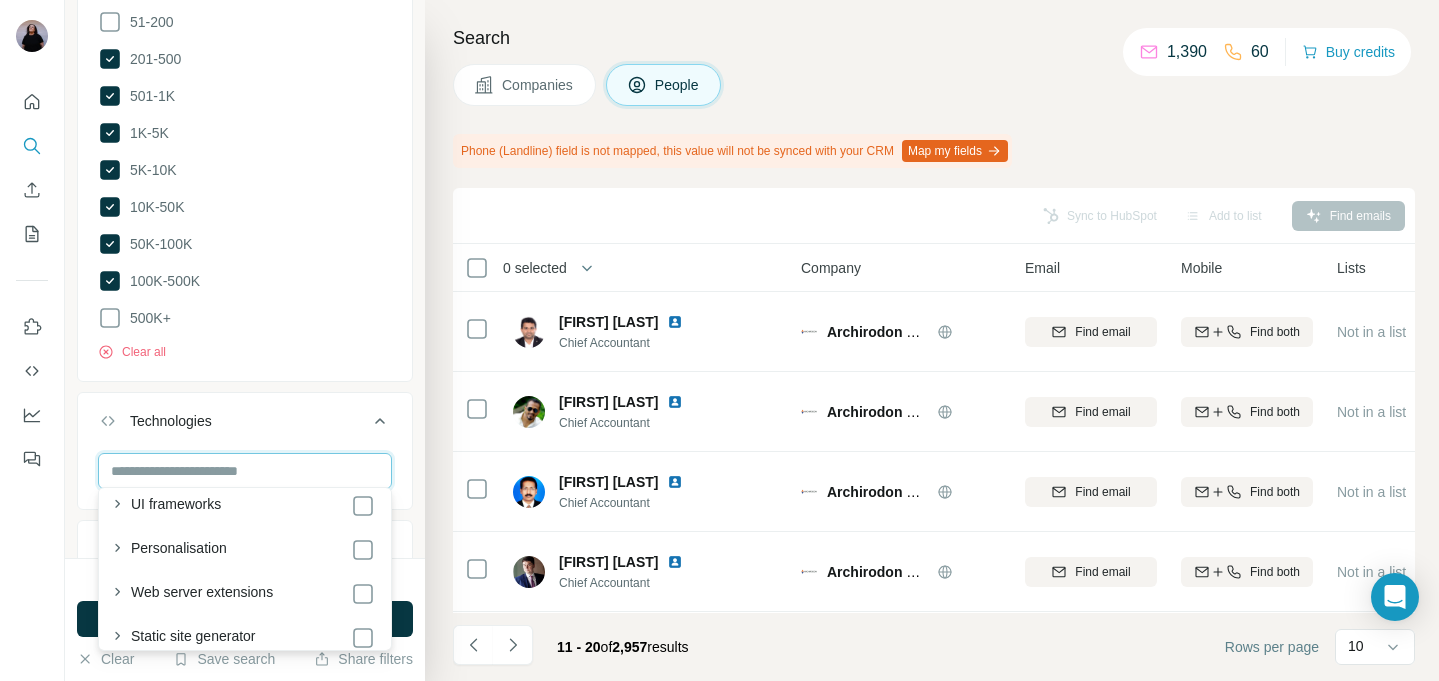 scroll, scrollTop: 423, scrollLeft: 0, axis: vertical 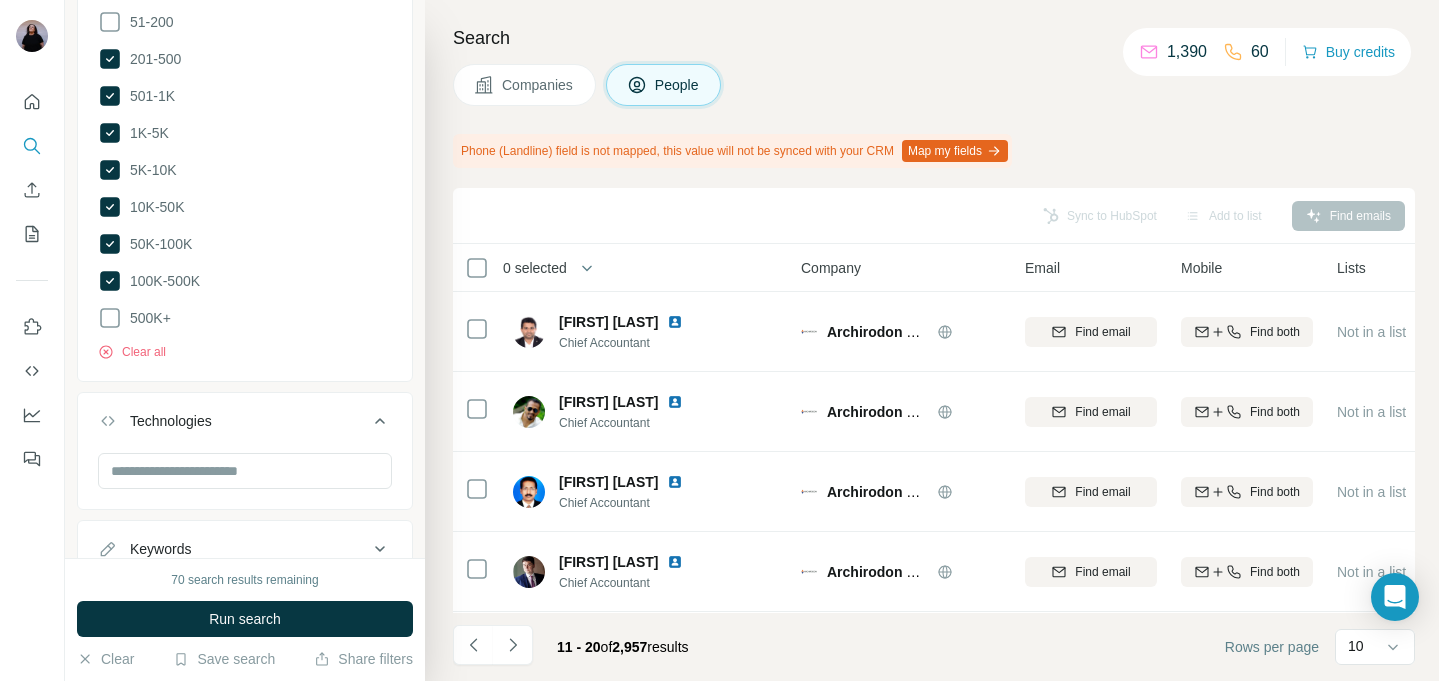 click on "Search Companies People Phone (Landline) field is not mapped, this value will not be synced with your CRM Map my fields Sync to HubSpot Add to list Find emails 0 selected People Company Email Mobile Lists Personal location Seniority Department Landline RAJEESH THIRUVOTH [TITLE] Archirodon Group N.V. Find email Find both Not in a list 🇪🇬 Egypt C-Level Accounting and Finance Find email first Rajkumar Rajaram [TITLE] Archirodon Group N.V. Find email Find both Not in a list 🇦🇪 United Arab Emirates C-Level Accounting and Finance Find email first Saji Jacob [TITLE] Archirodon Group N.V. Find email Find both Not in a list 🇦🇪 United Arab Emirates C-Level Accounting and Finance Find email first Stathis Chatzakis [TITLE] Archirodon Group N.V. Find email Find both Not in a list 🇬🇷 Greece C-Level Accounting and Finance Find email first Rahul Krishnan Human Resources Business Partner Archirodon Group N.V. Find email Find both Not in a list 🇦🇪 Partner HR AK" at bounding box center [932, 340] 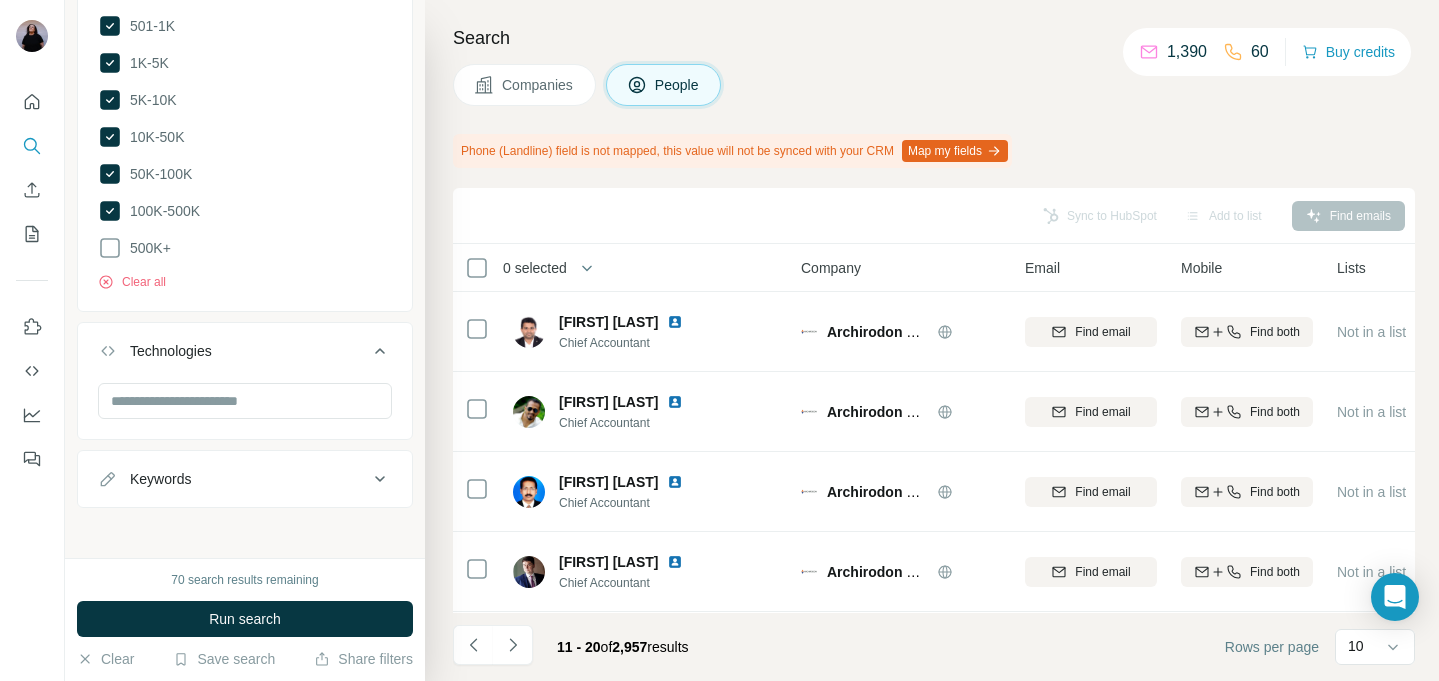 click on "Keywords" at bounding box center [245, 479] 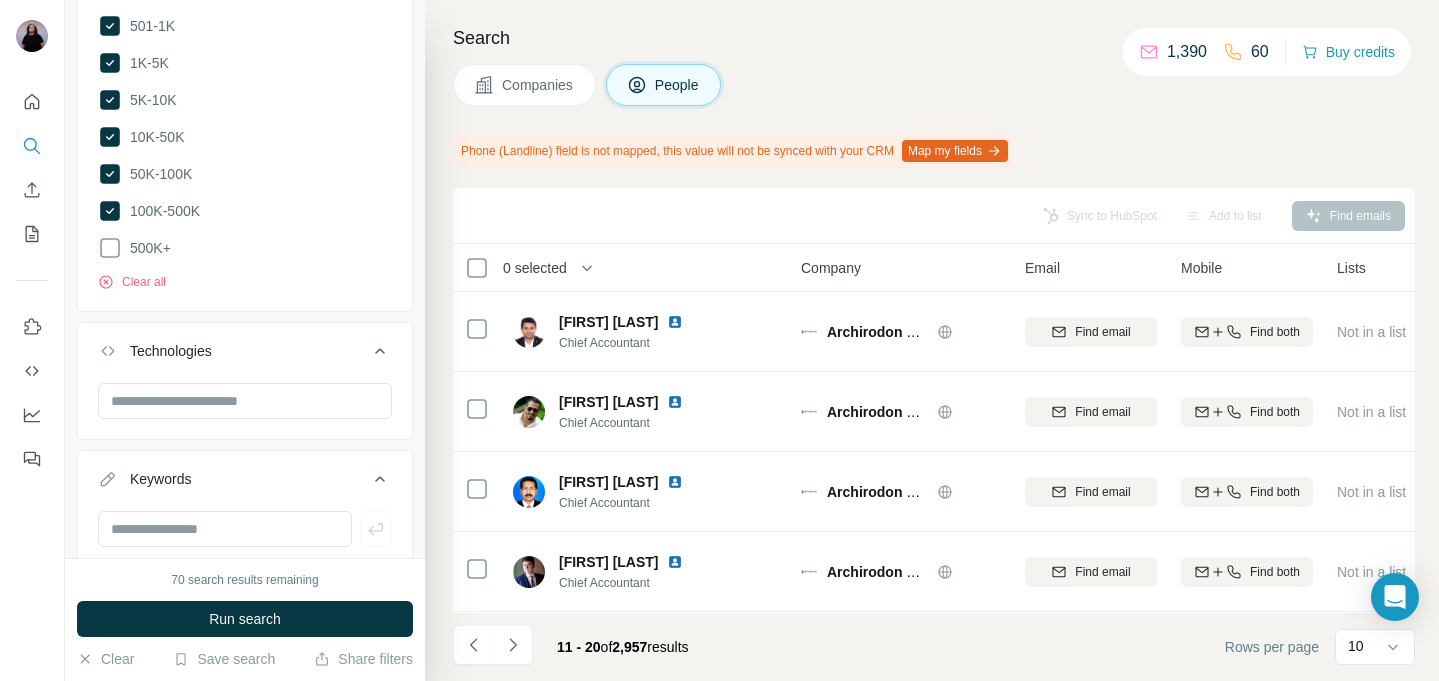scroll, scrollTop: 1407, scrollLeft: 0, axis: vertical 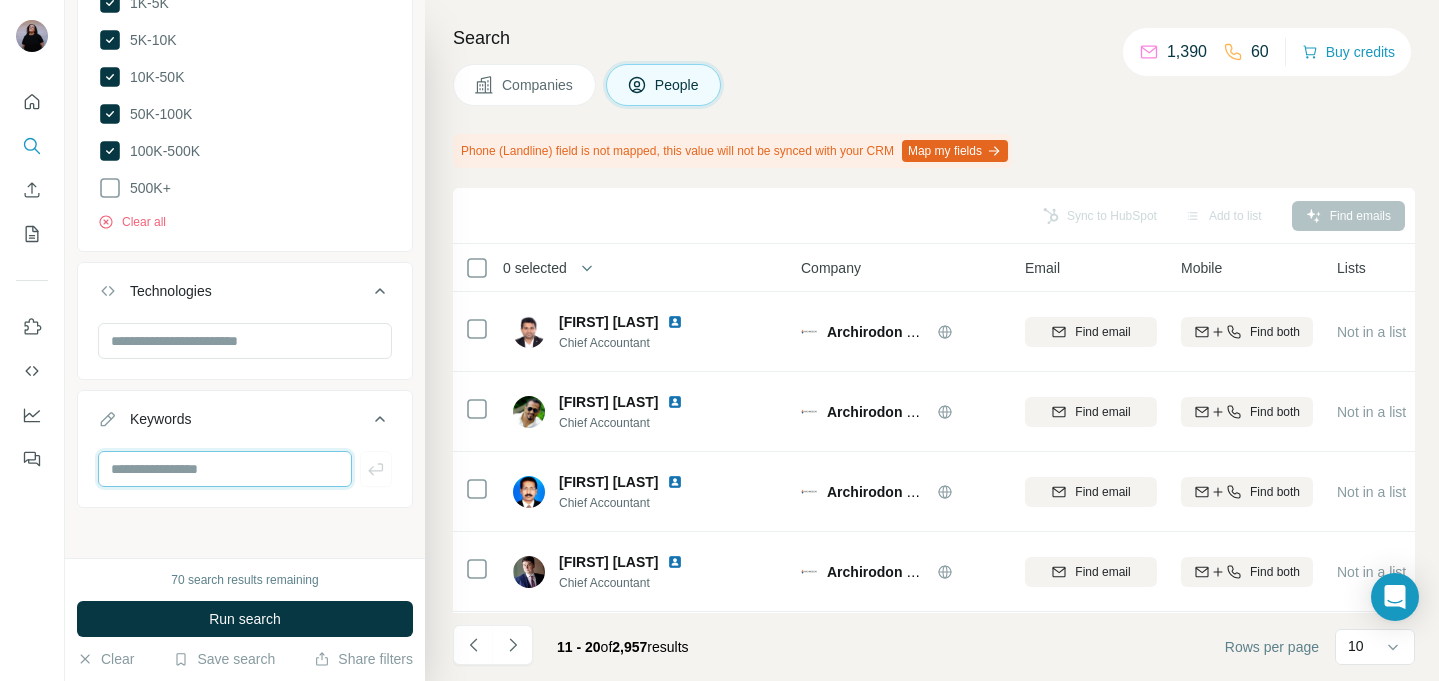 click at bounding box center [225, 469] 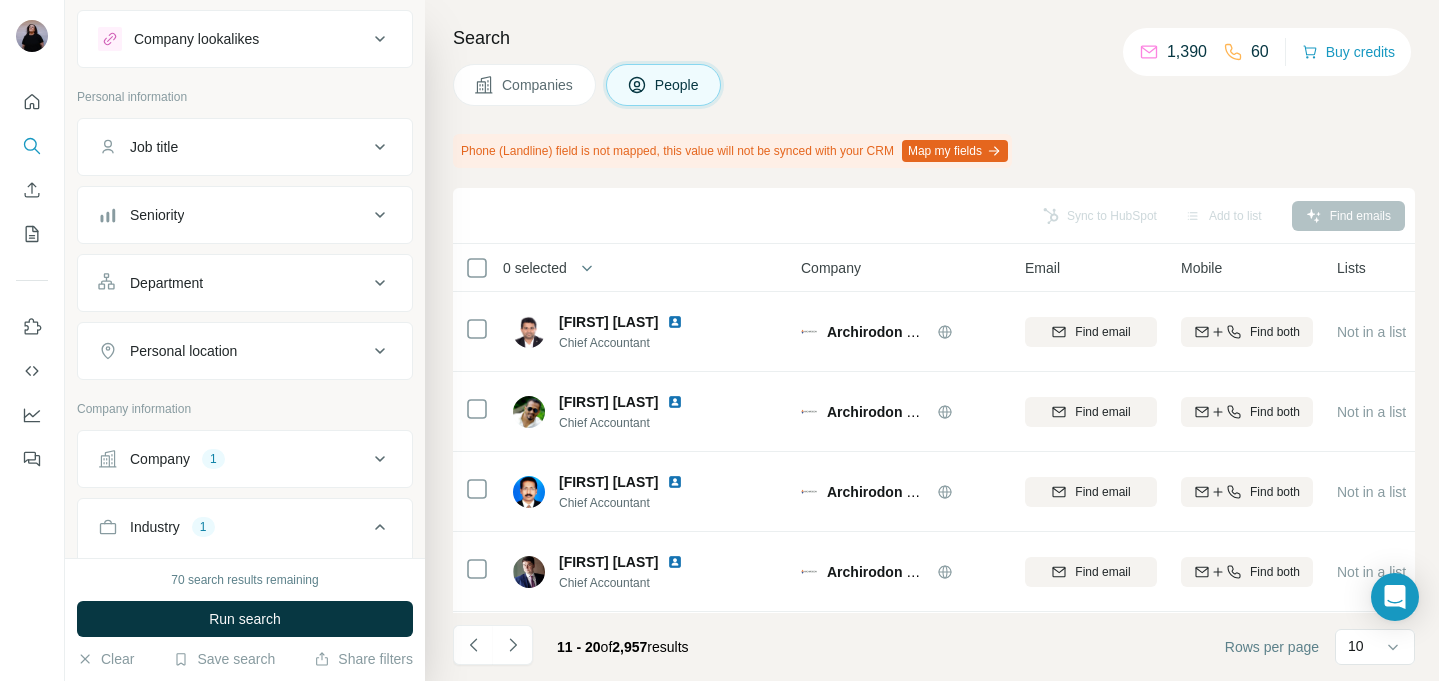 scroll, scrollTop: 23, scrollLeft: 0, axis: vertical 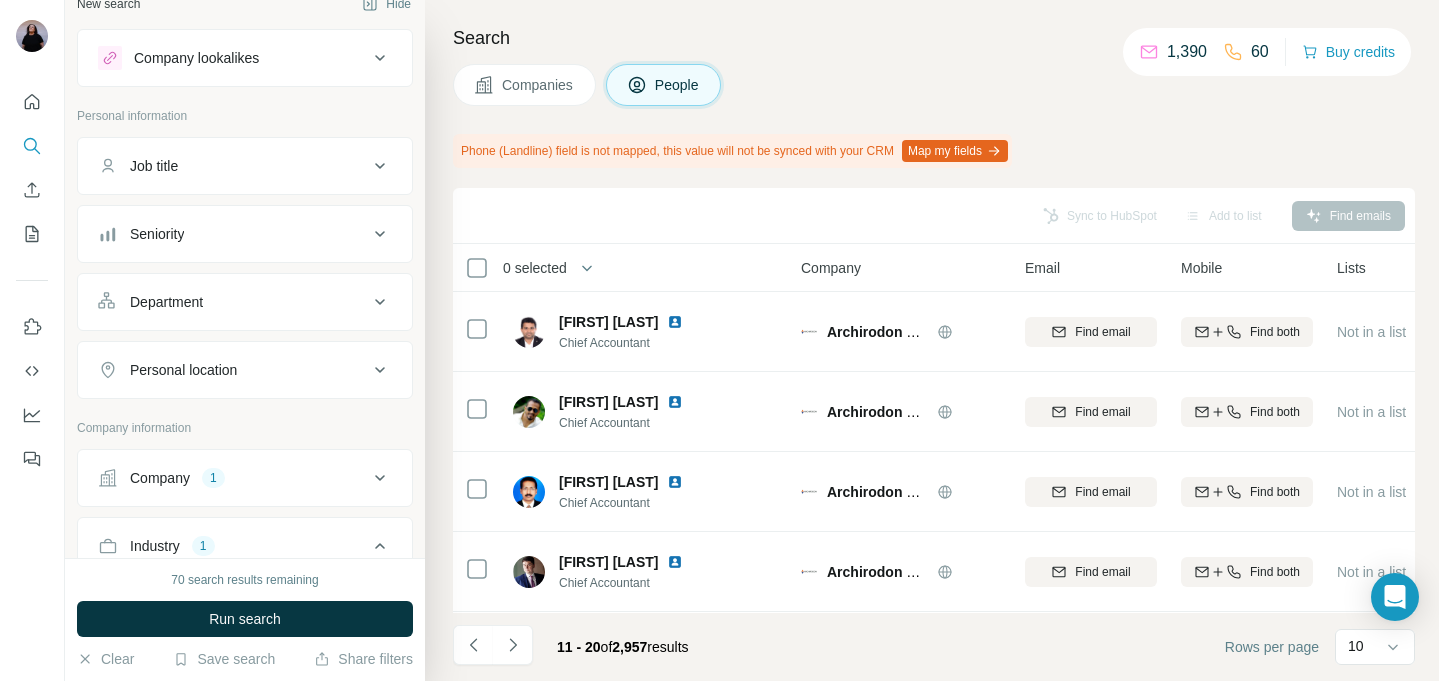 click on "Department" at bounding box center [233, 302] 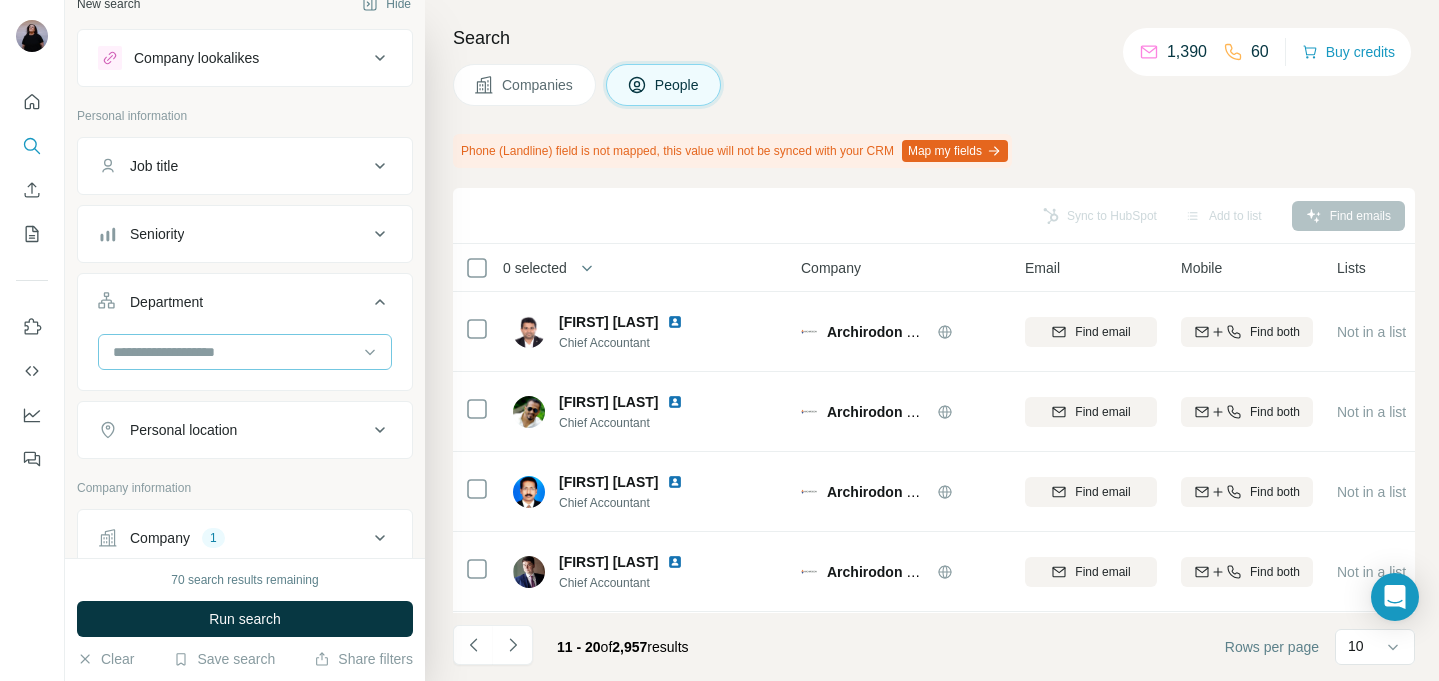 click at bounding box center (234, 352) 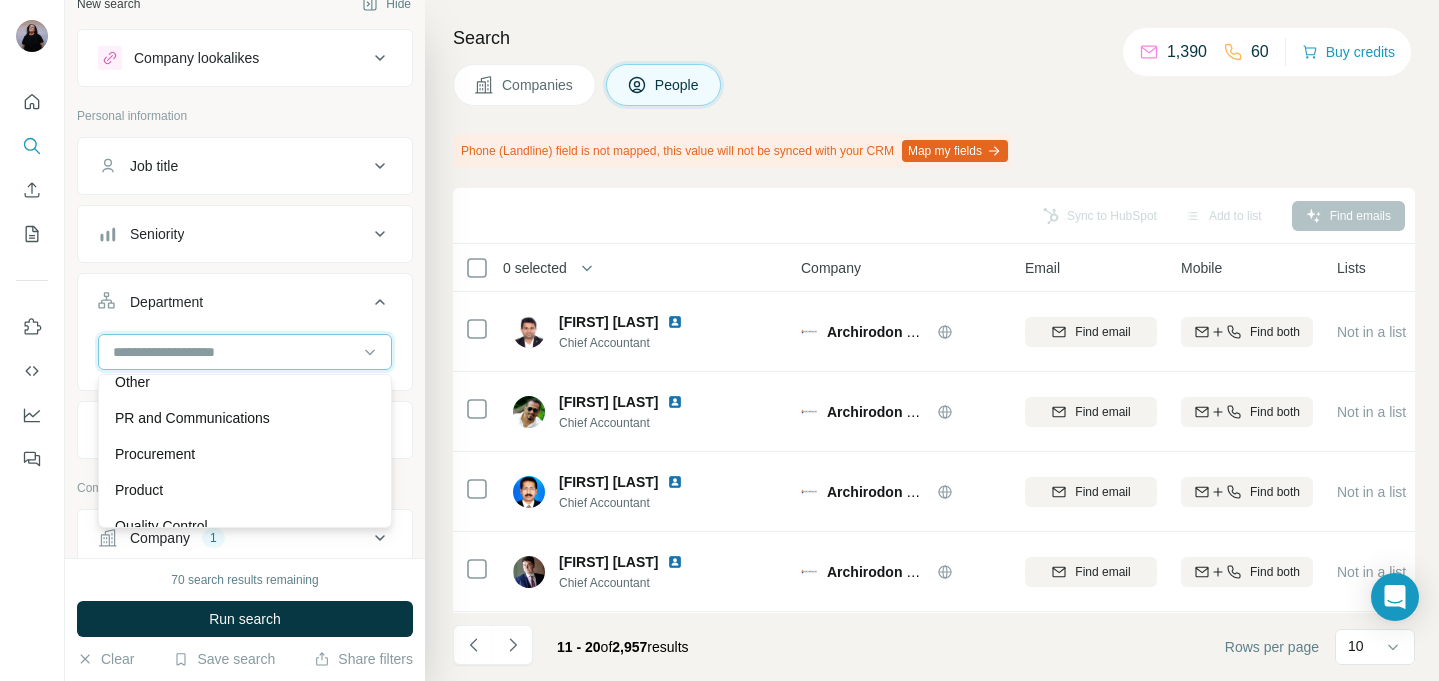 scroll, scrollTop: 436, scrollLeft: 0, axis: vertical 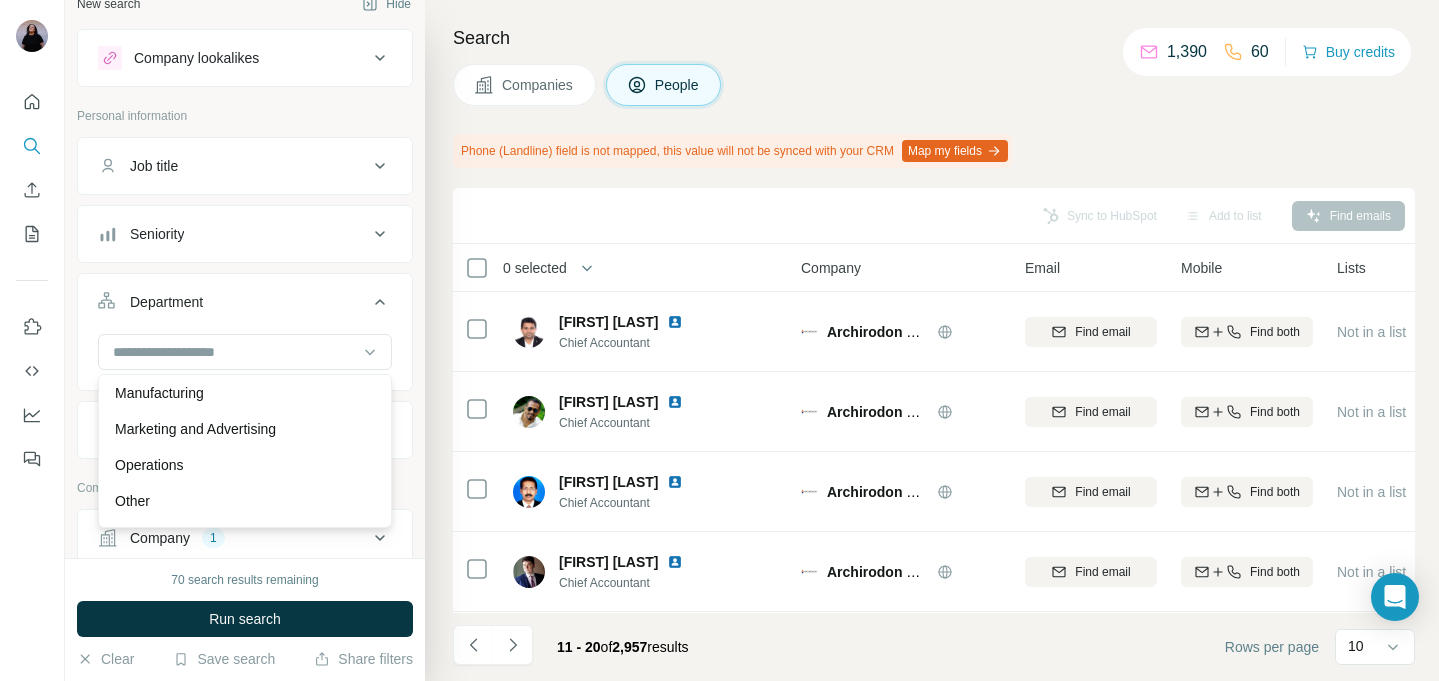 click on "Seniority" at bounding box center [233, 234] 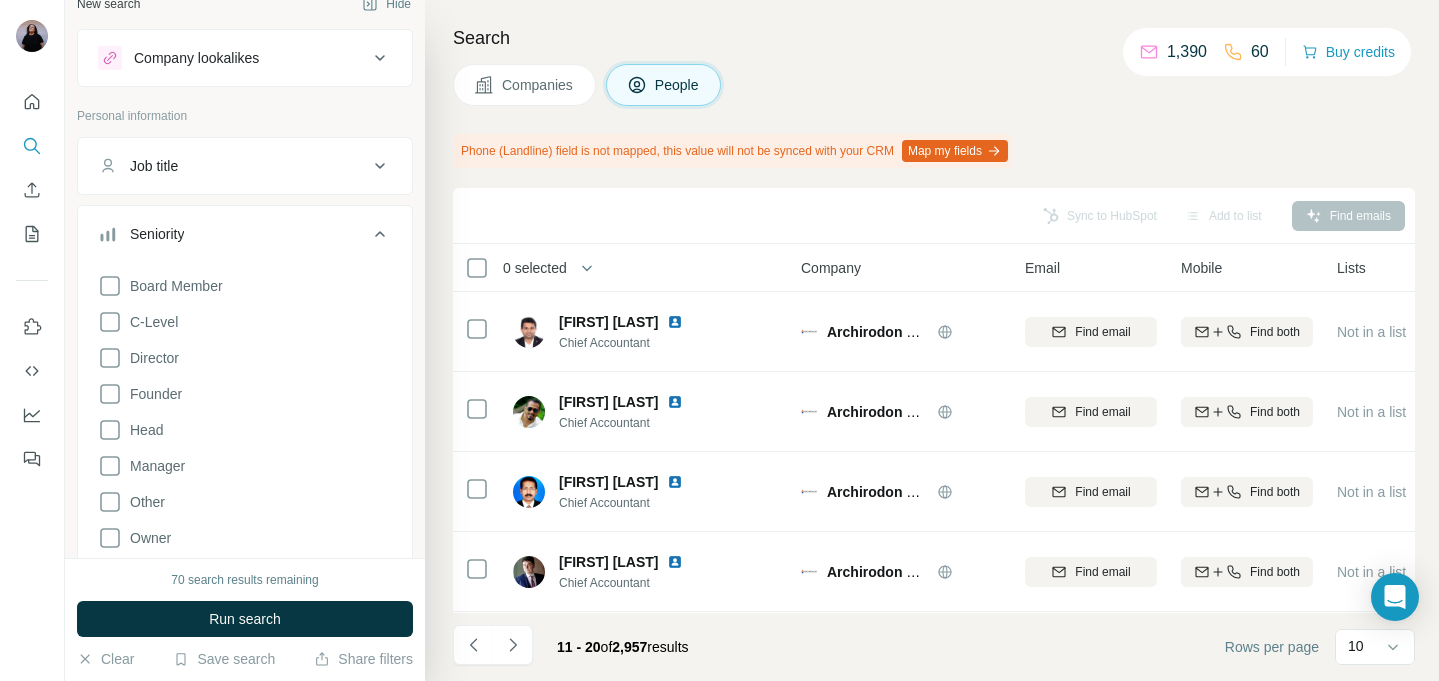 click on "Job title" at bounding box center (233, 166) 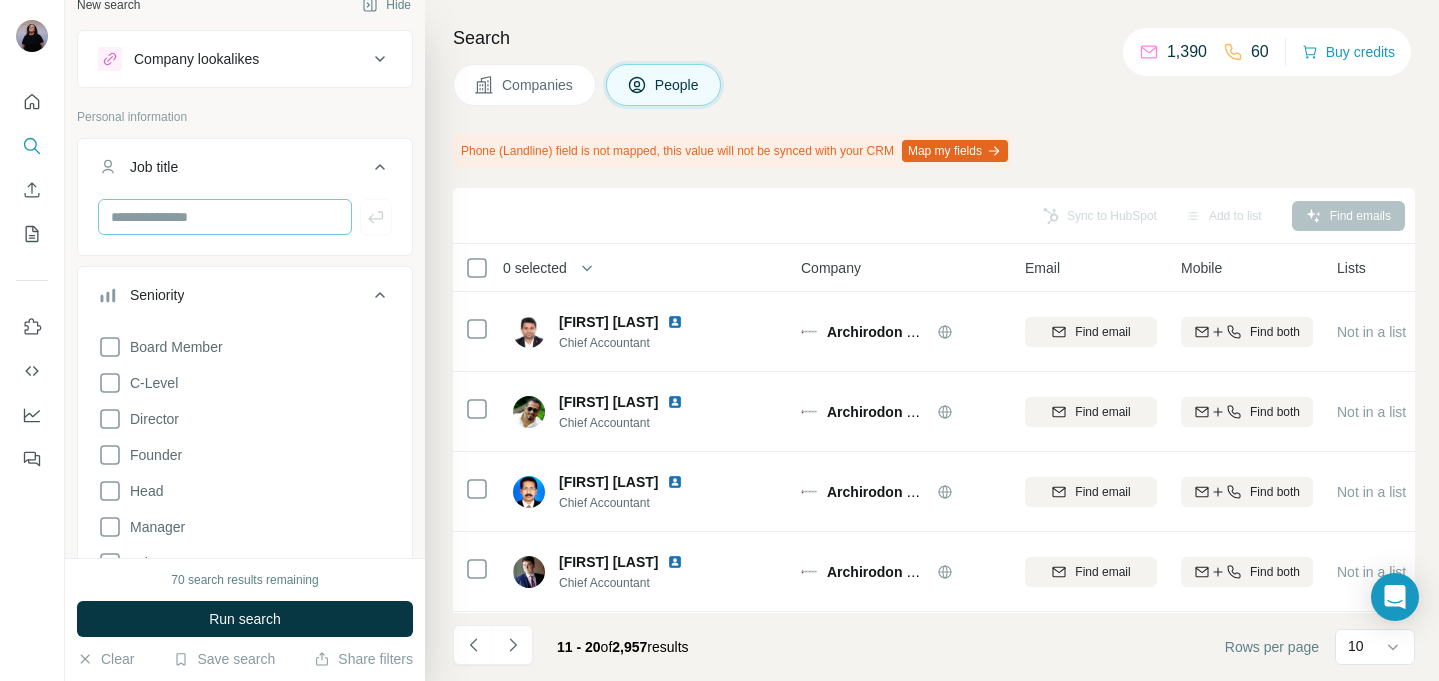 scroll, scrollTop: 0, scrollLeft: 0, axis: both 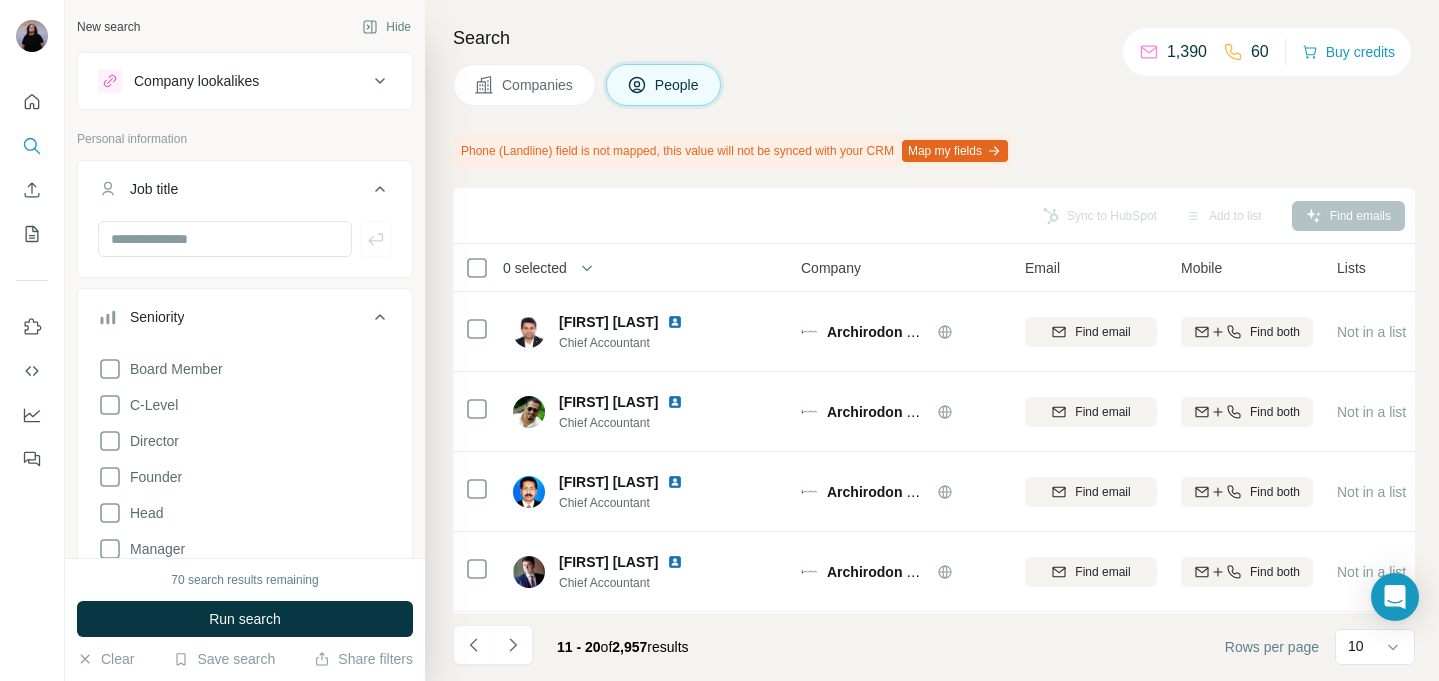 click on "Company lookalikes" at bounding box center (245, 81) 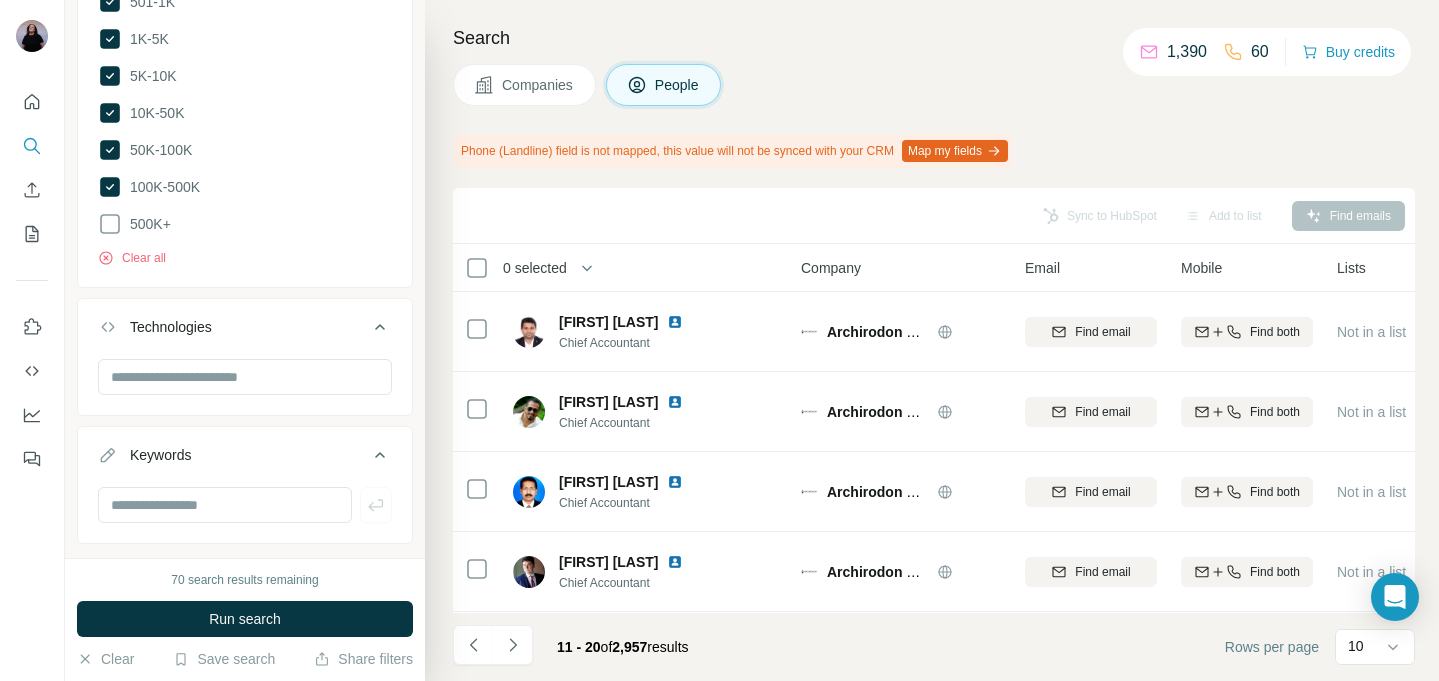 scroll, scrollTop: 2063, scrollLeft: 0, axis: vertical 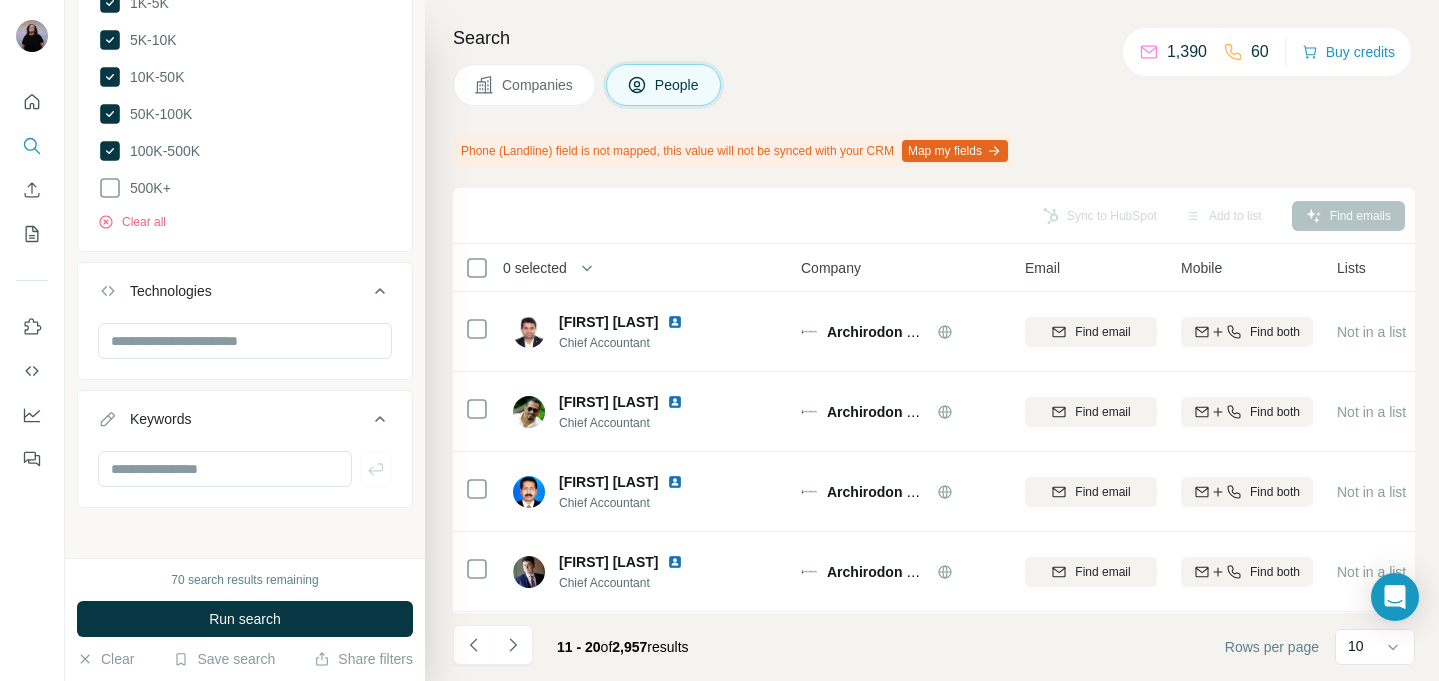 click on "People" at bounding box center (678, 85) 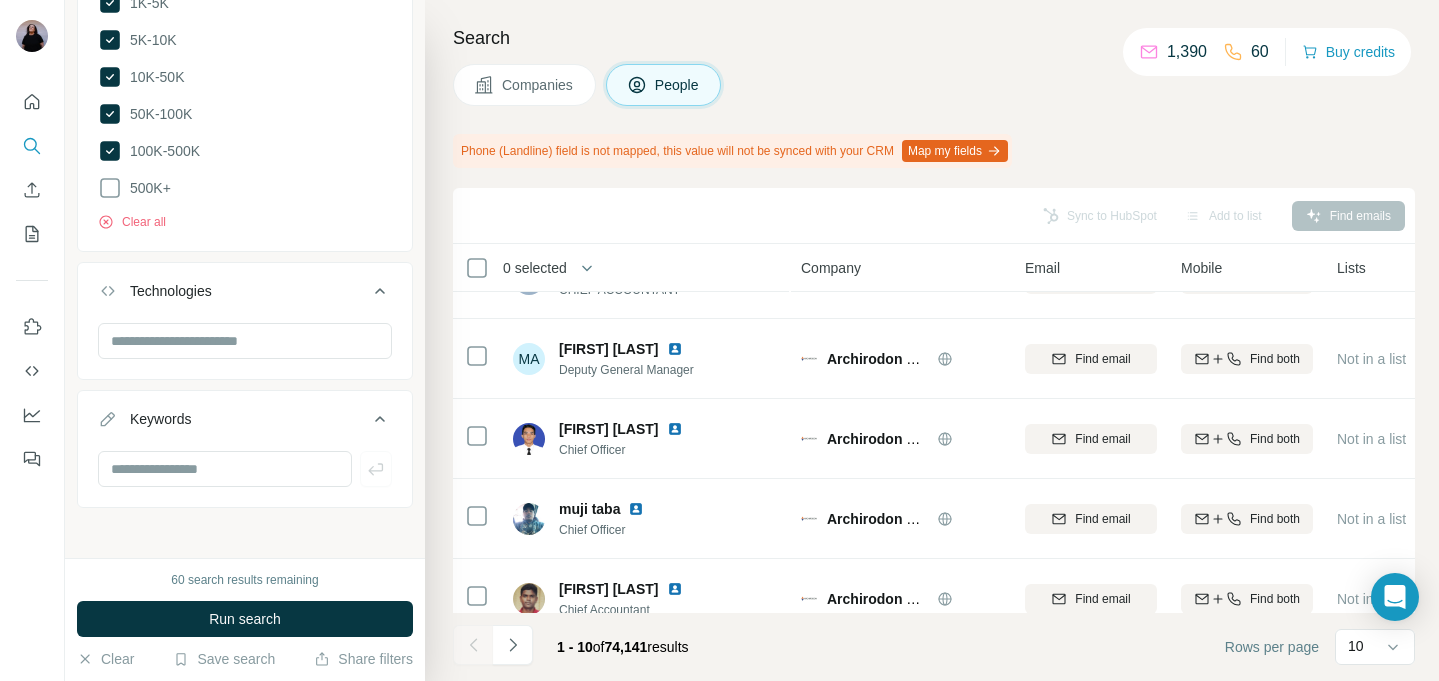 scroll, scrollTop: 479, scrollLeft: 0, axis: vertical 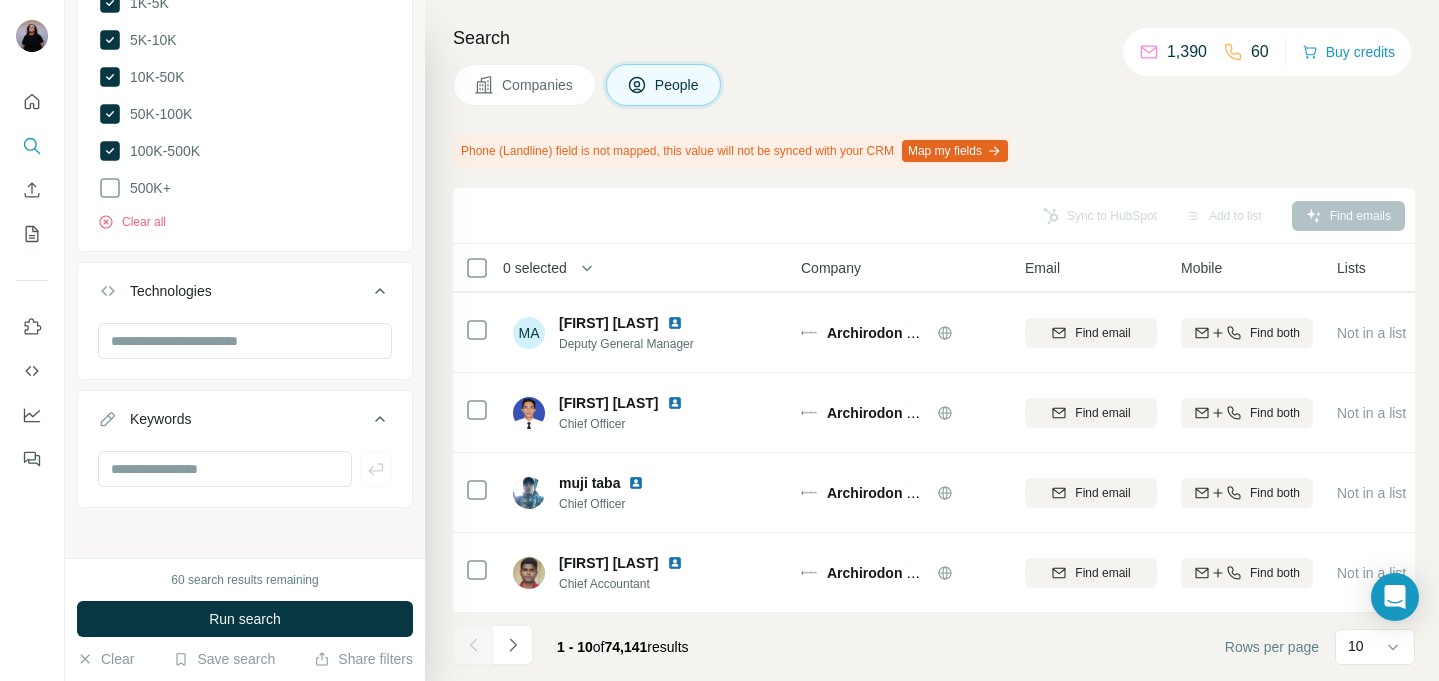 click on "Companies" at bounding box center [538, 85] 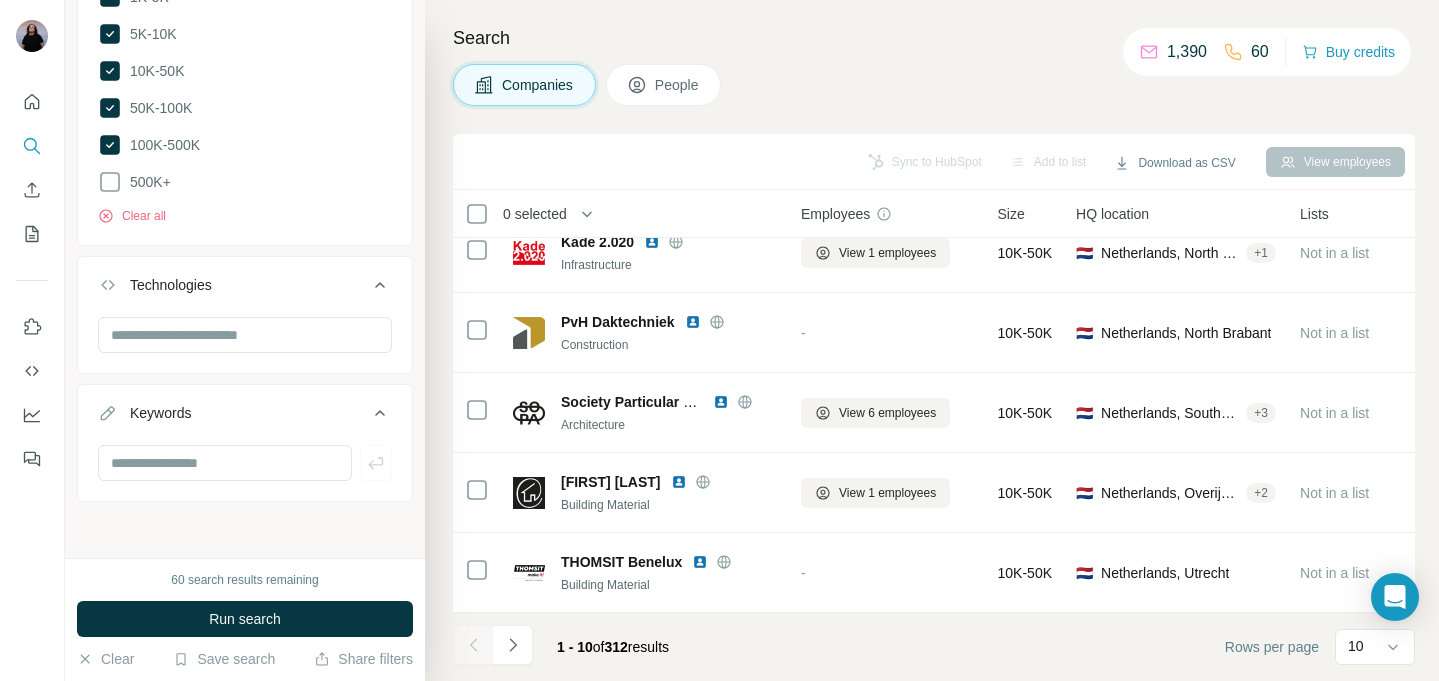 scroll, scrollTop: 1251, scrollLeft: 0, axis: vertical 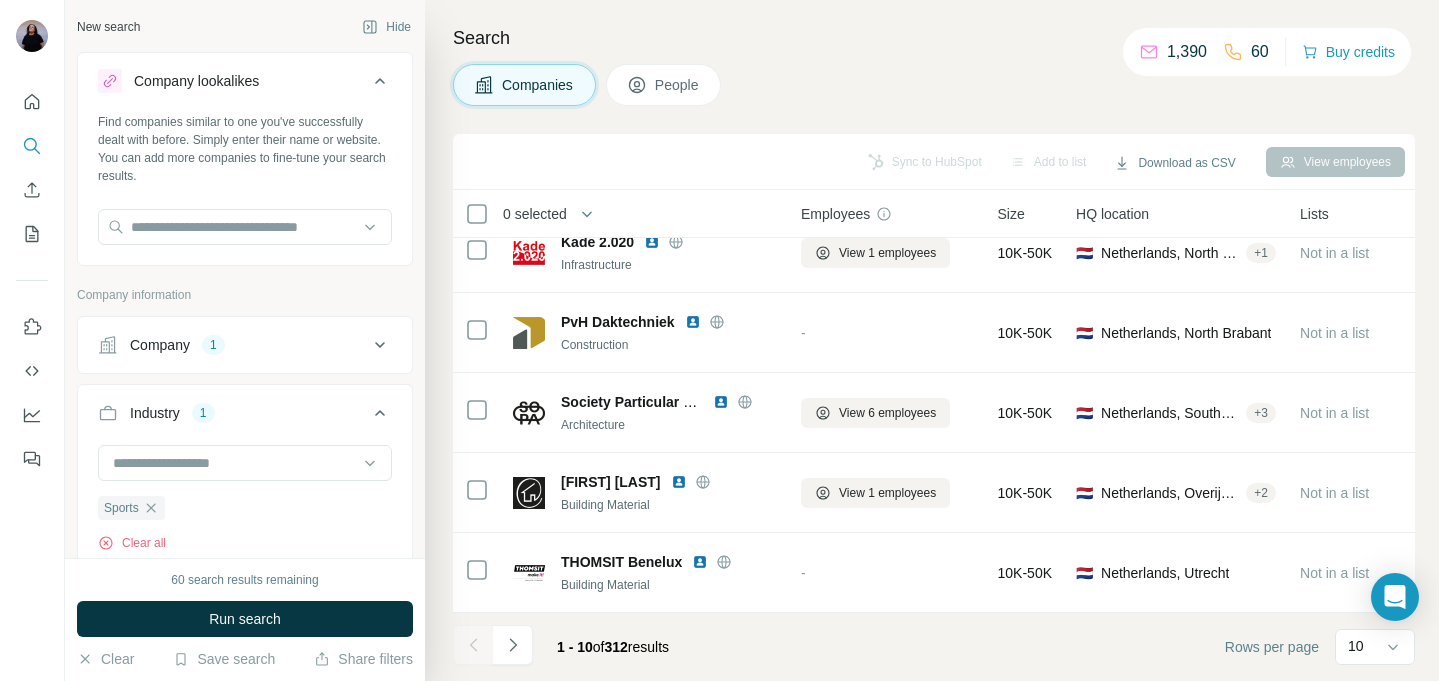 click on "Search" at bounding box center (934, 38) 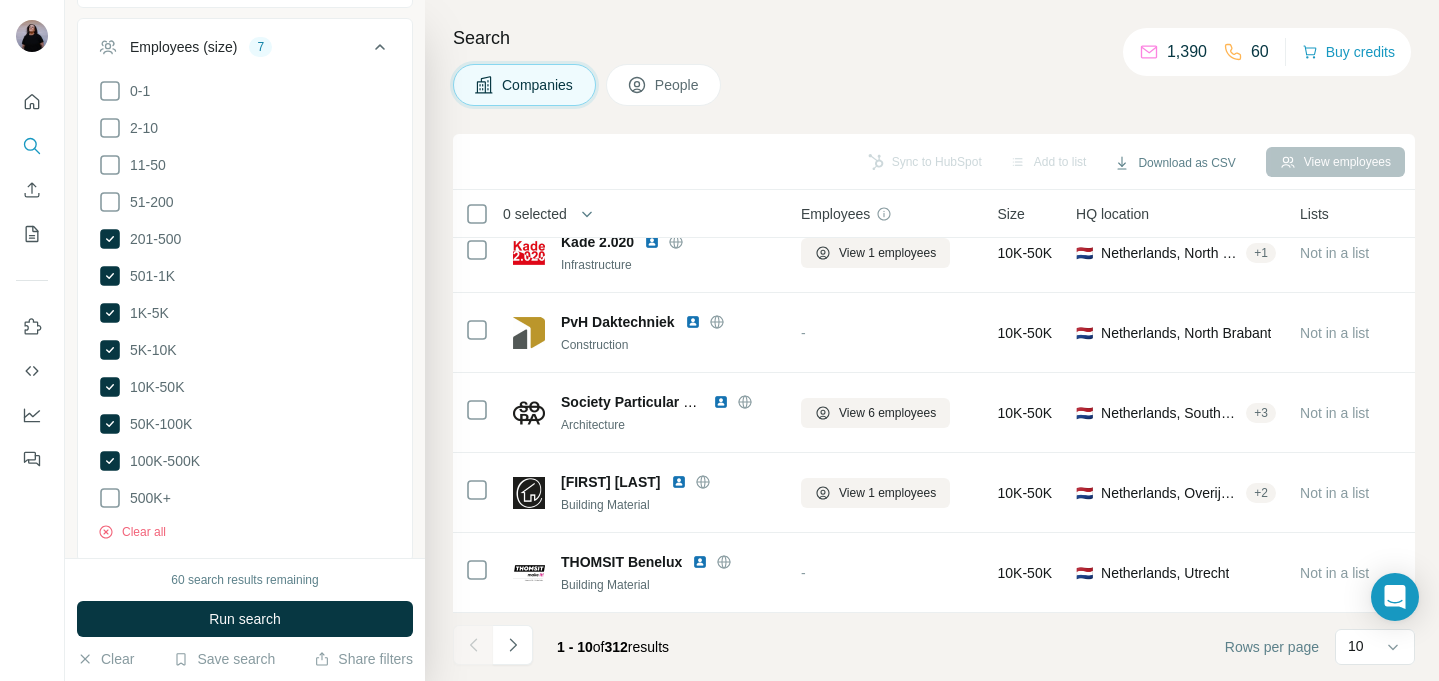 scroll, scrollTop: 965, scrollLeft: 0, axis: vertical 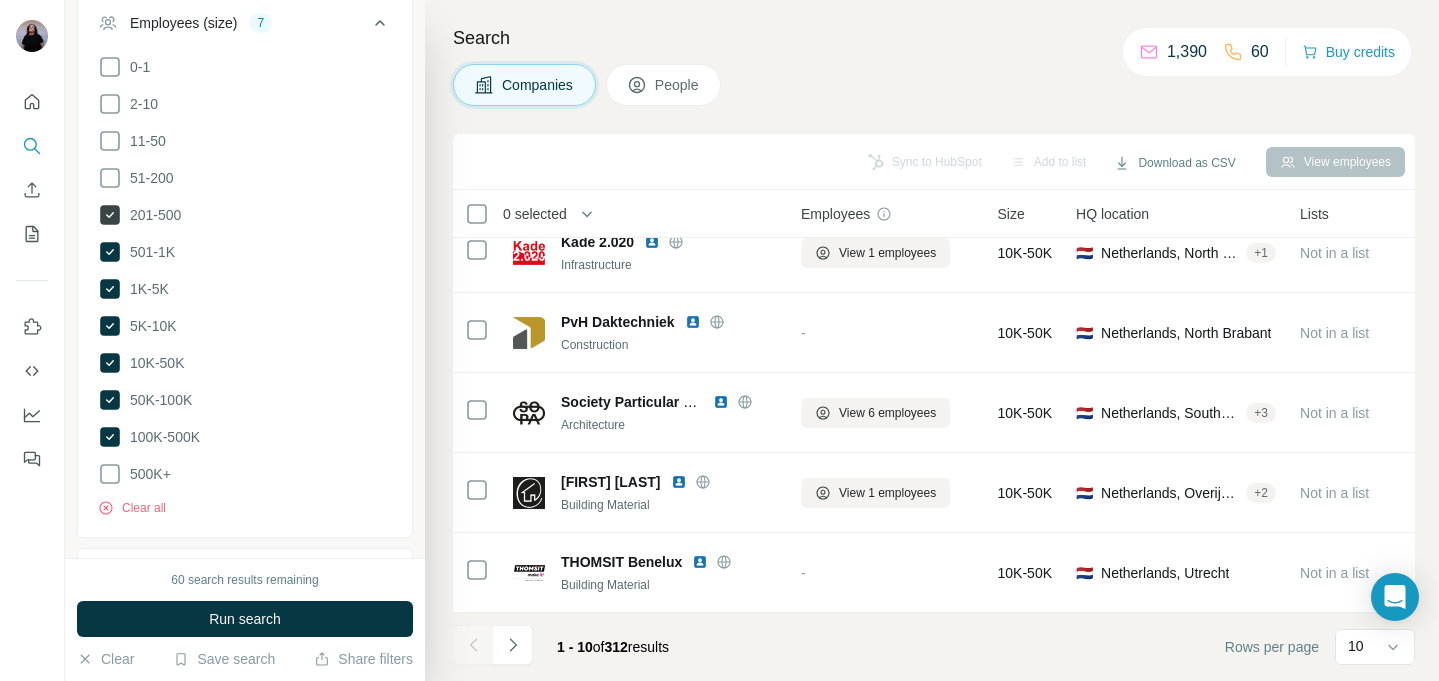 click 